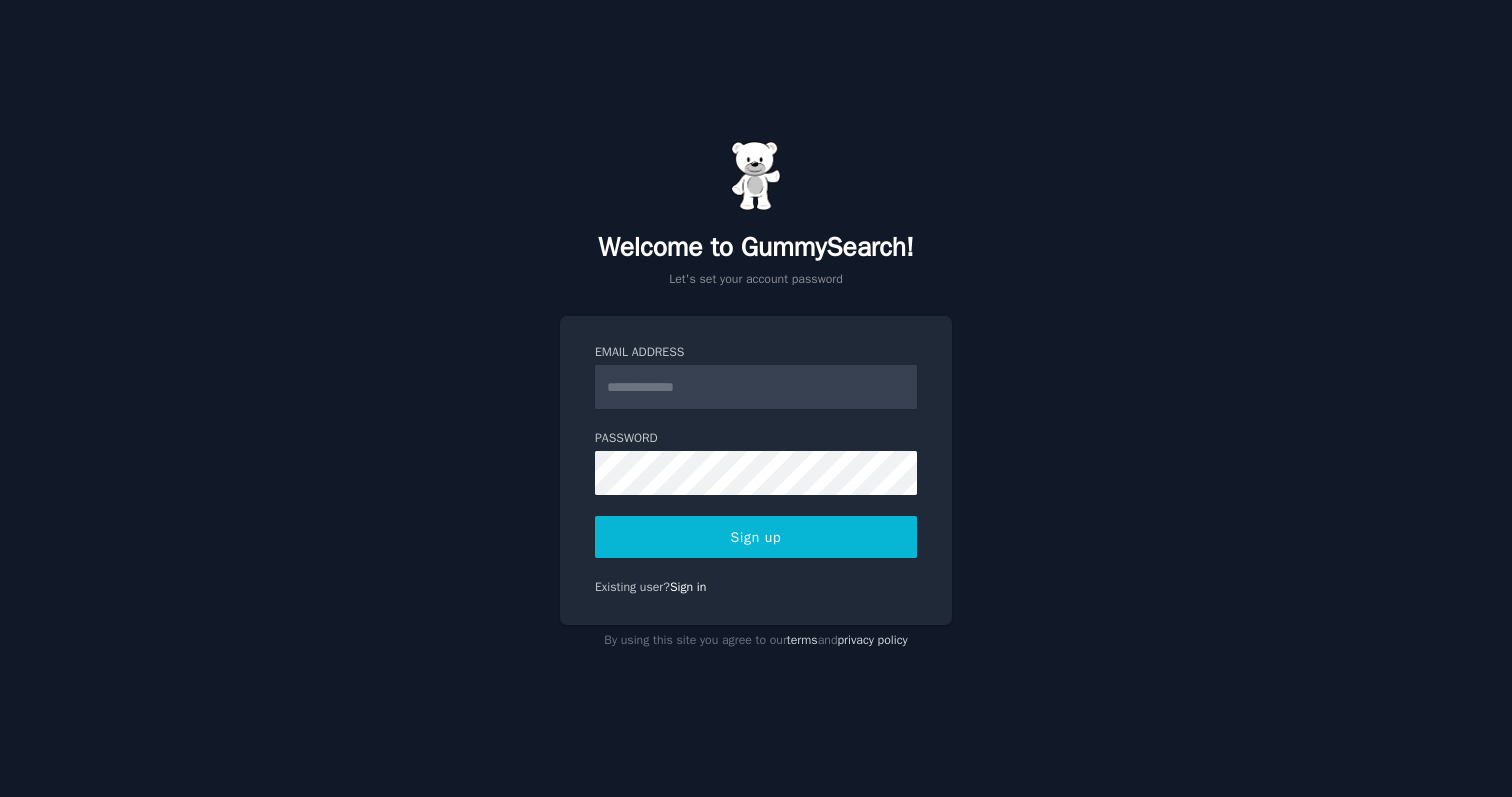 scroll, scrollTop: 0, scrollLeft: 0, axis: both 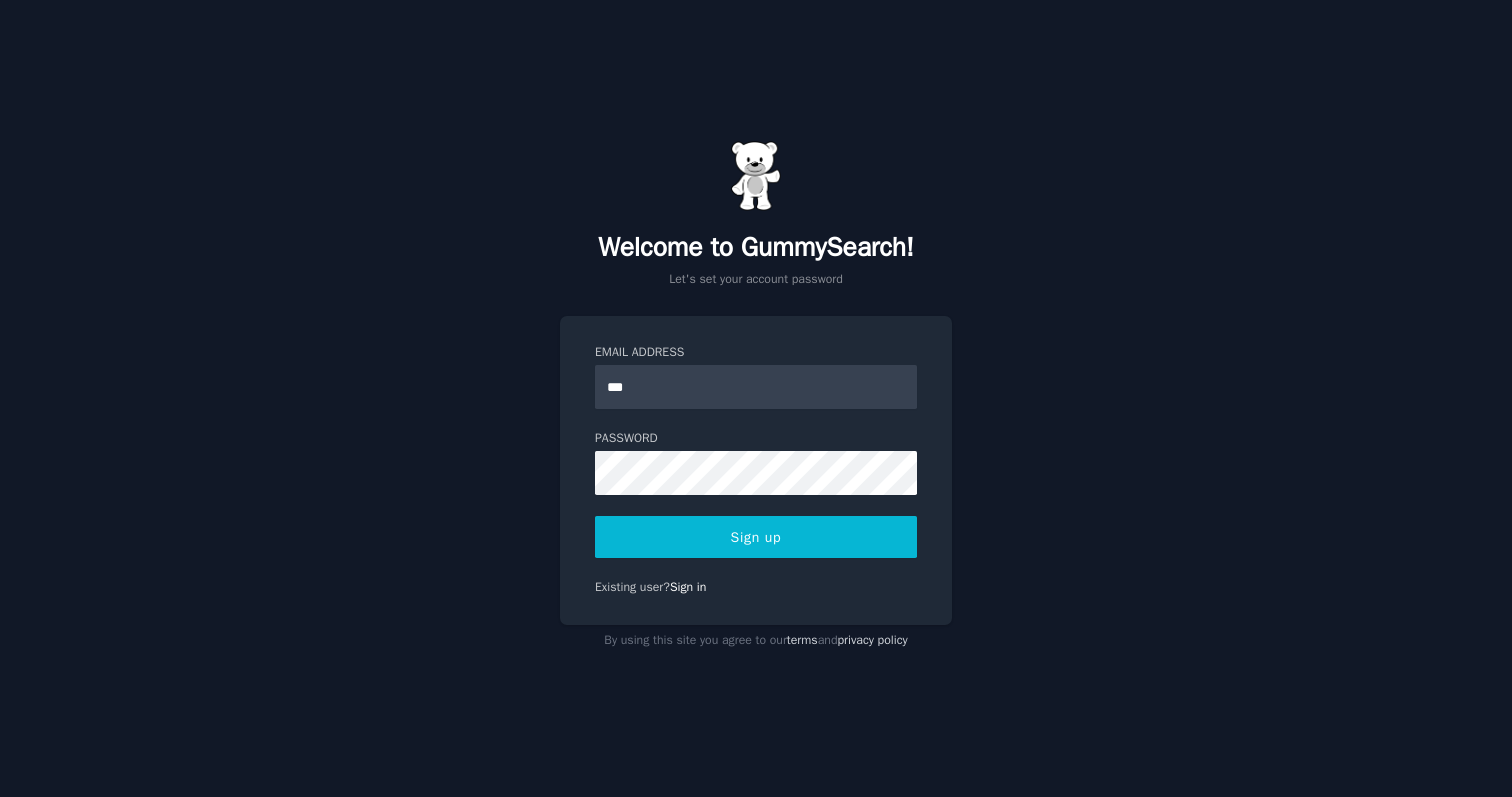 type on "**********" 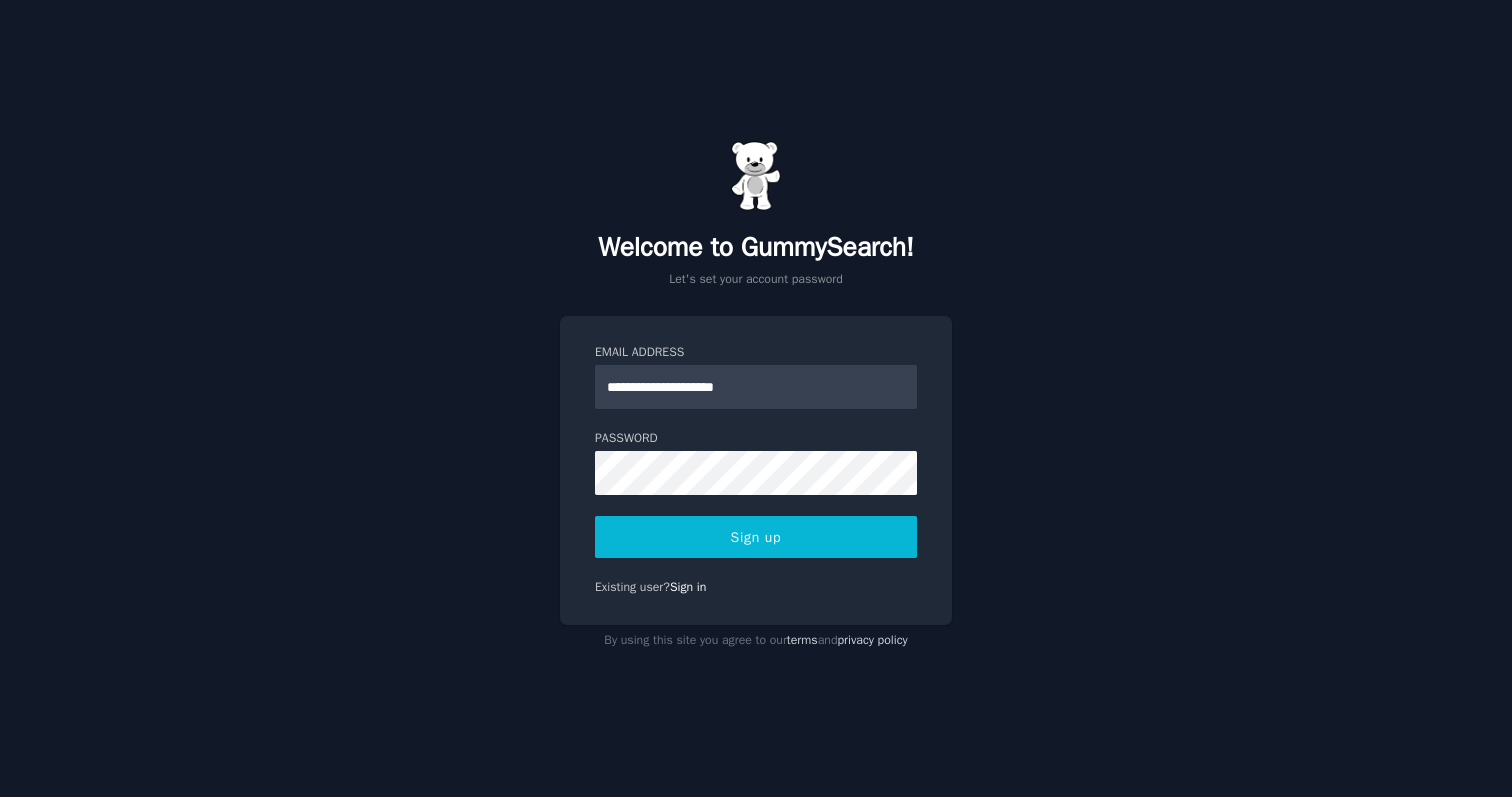 click on "Sign up" at bounding box center [756, 537] 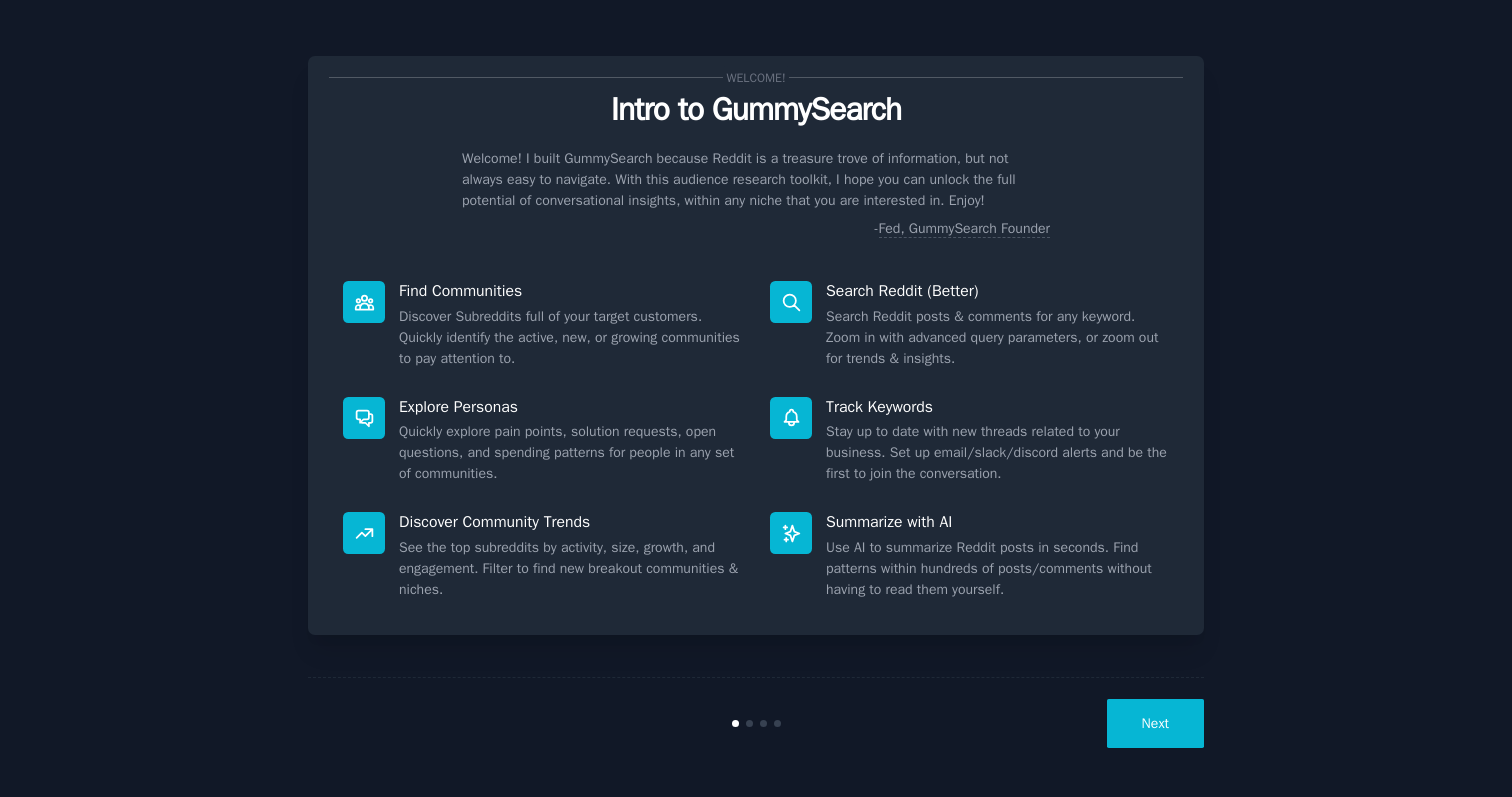 scroll, scrollTop: 0, scrollLeft: 0, axis: both 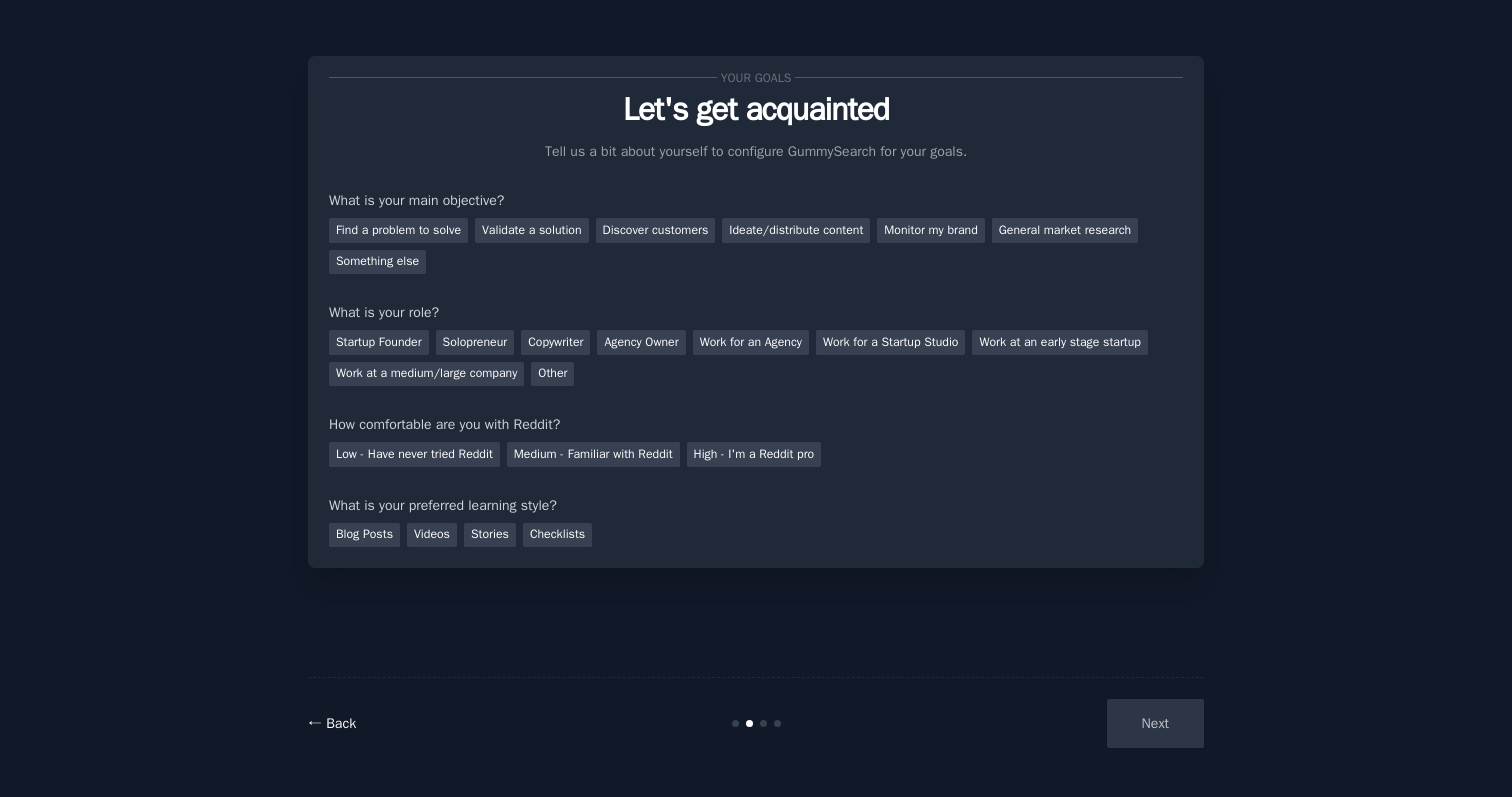 click on "← Back" at bounding box center [332, 723] 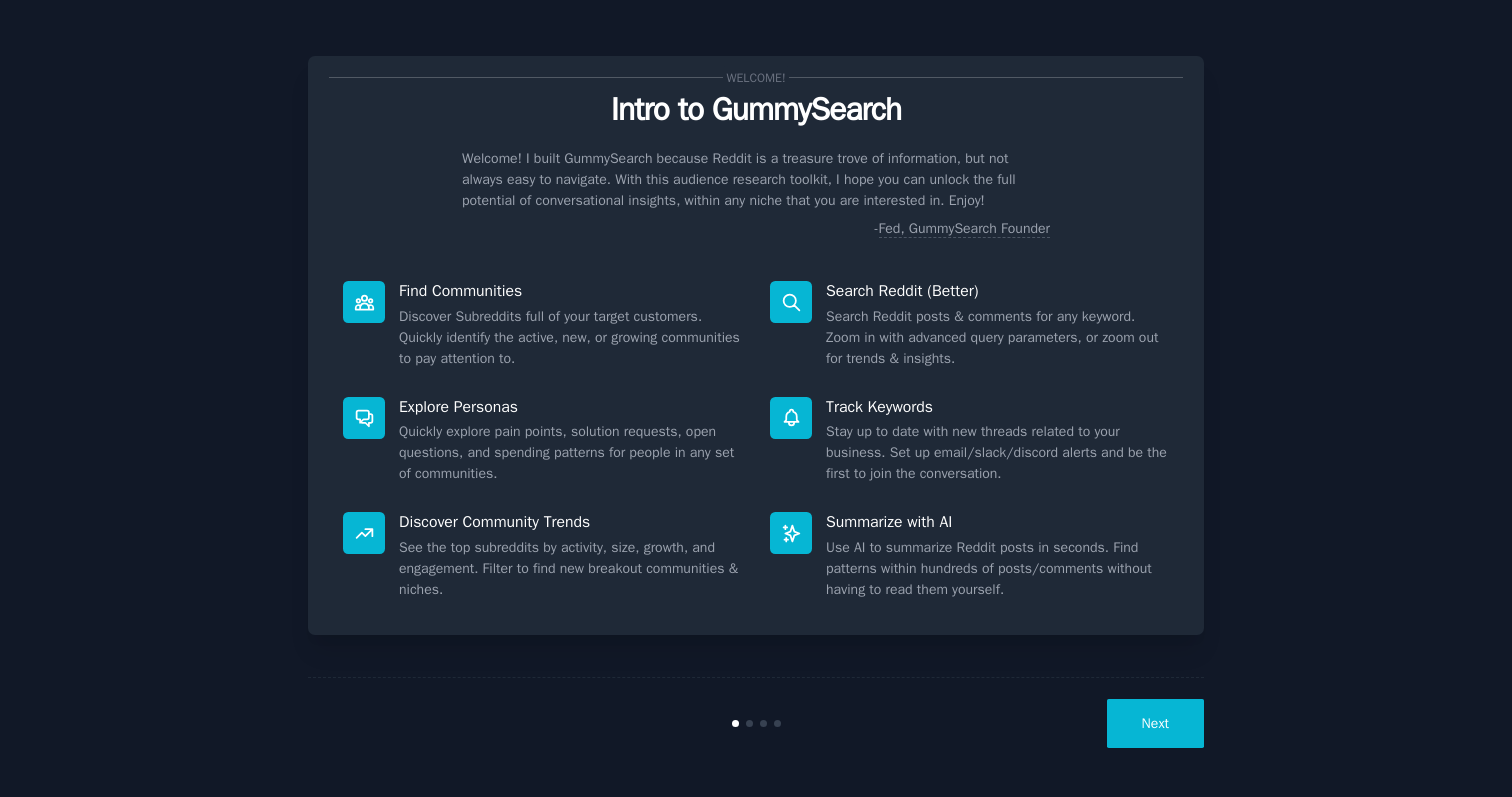click 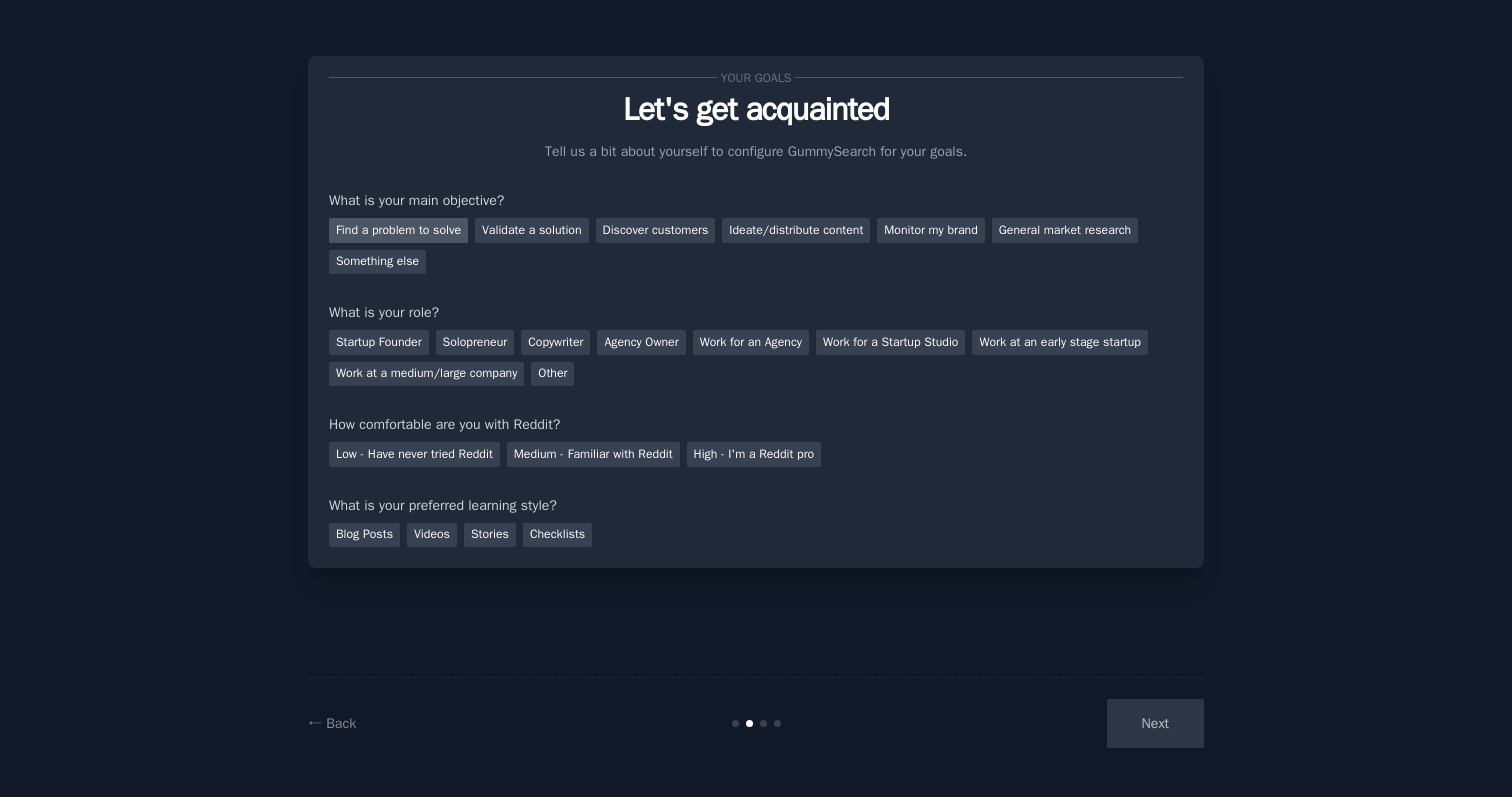 click on "Find a problem to solve" at bounding box center (398, 230) 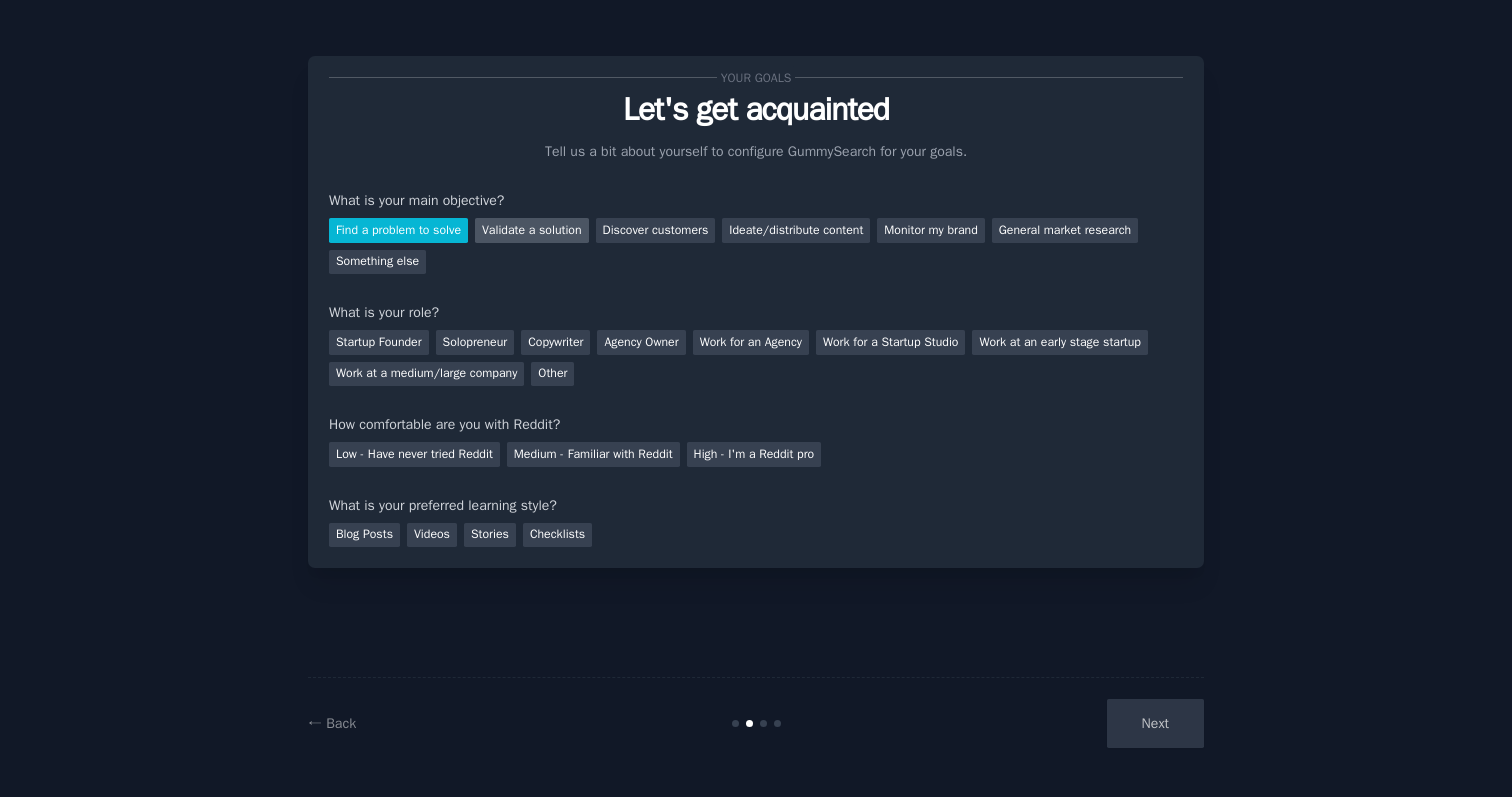 click on "Validate a solution" at bounding box center (532, 230) 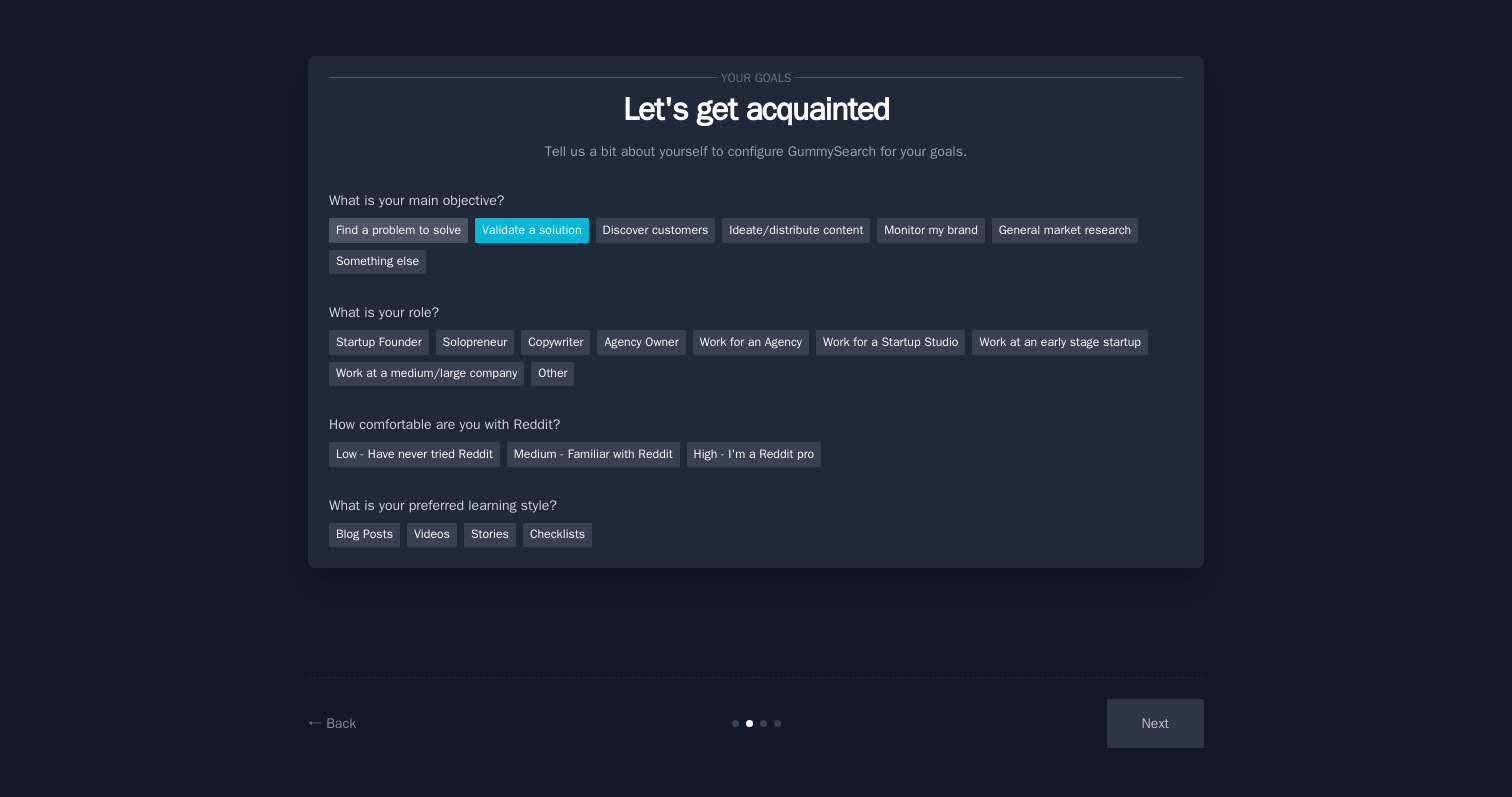 click on "Find a problem to solve" at bounding box center [398, 230] 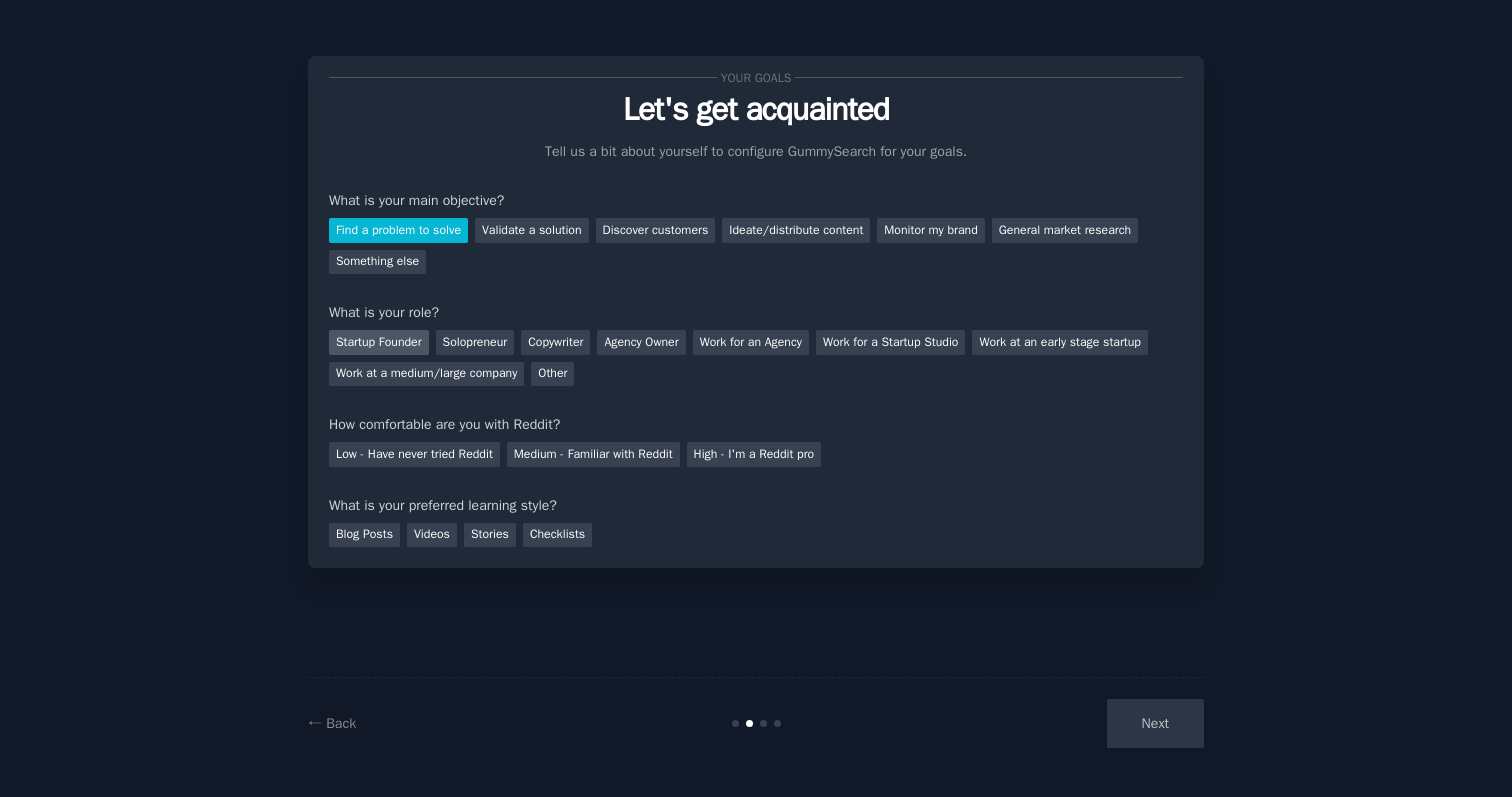 click on "Startup Founder" at bounding box center (379, 342) 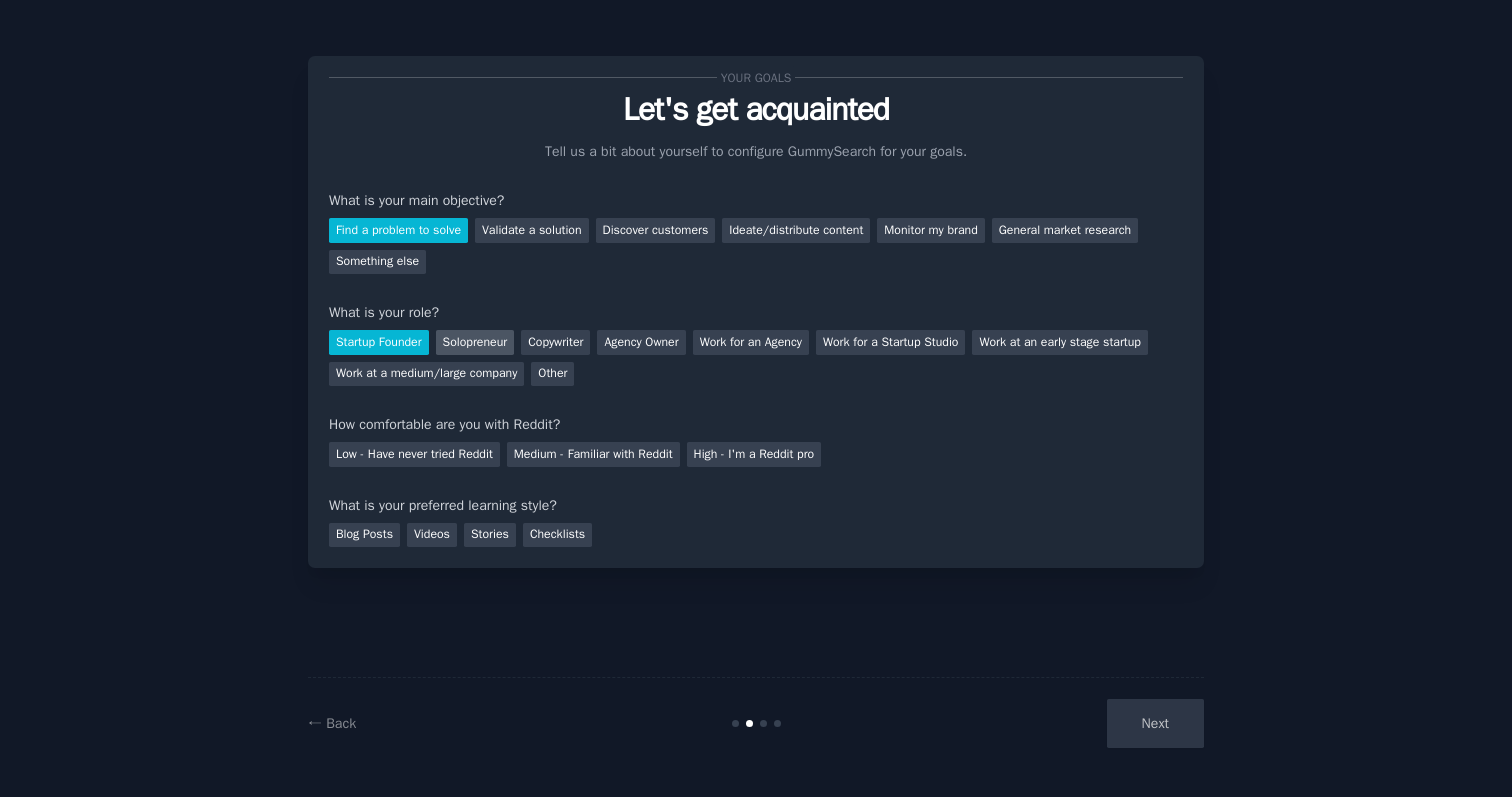 click on "Solopreneur" at bounding box center [475, 342] 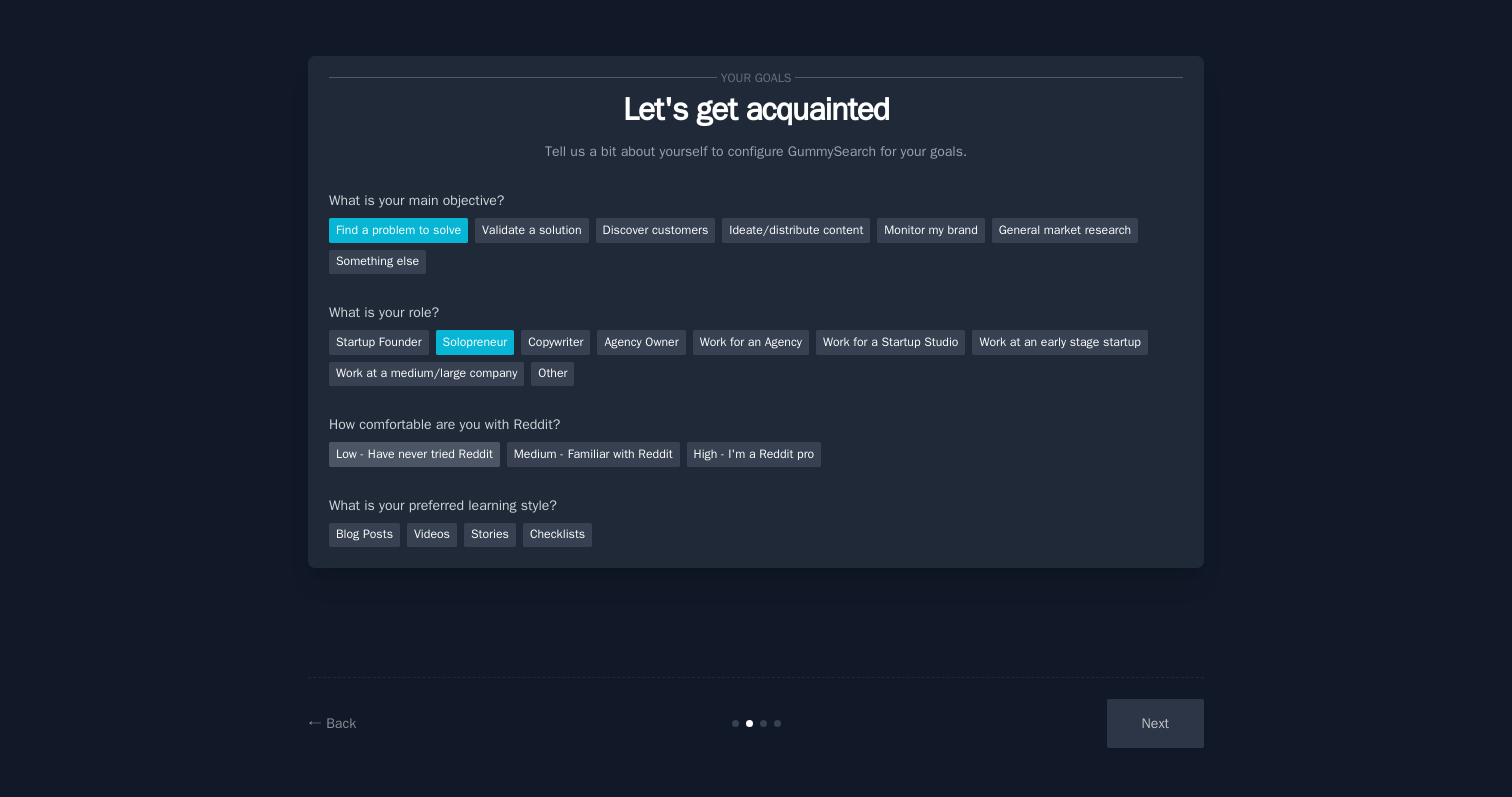 click on "Low - Have never tried Reddit" at bounding box center (414, 454) 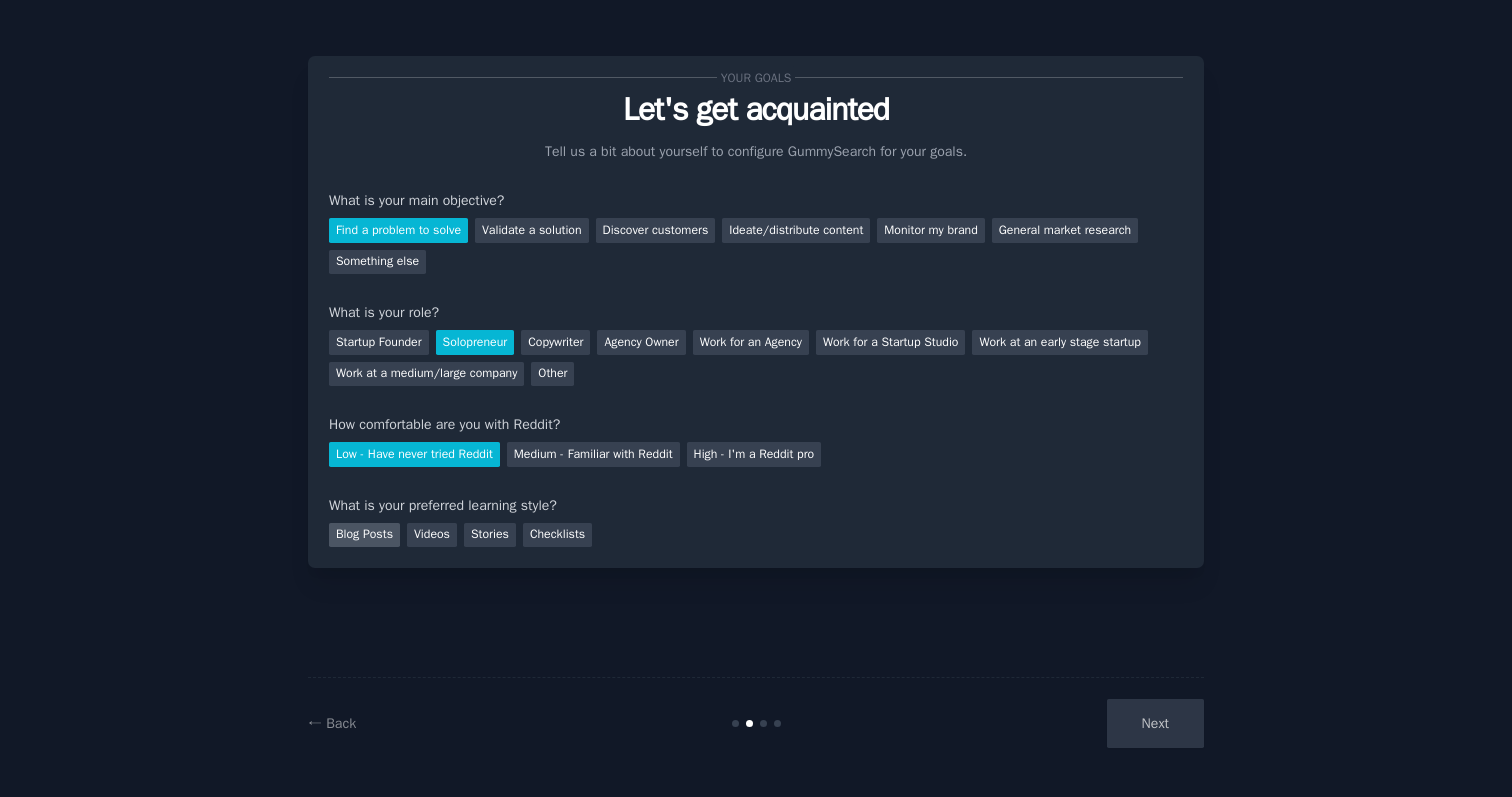 click on "Blog Posts" at bounding box center (364, 535) 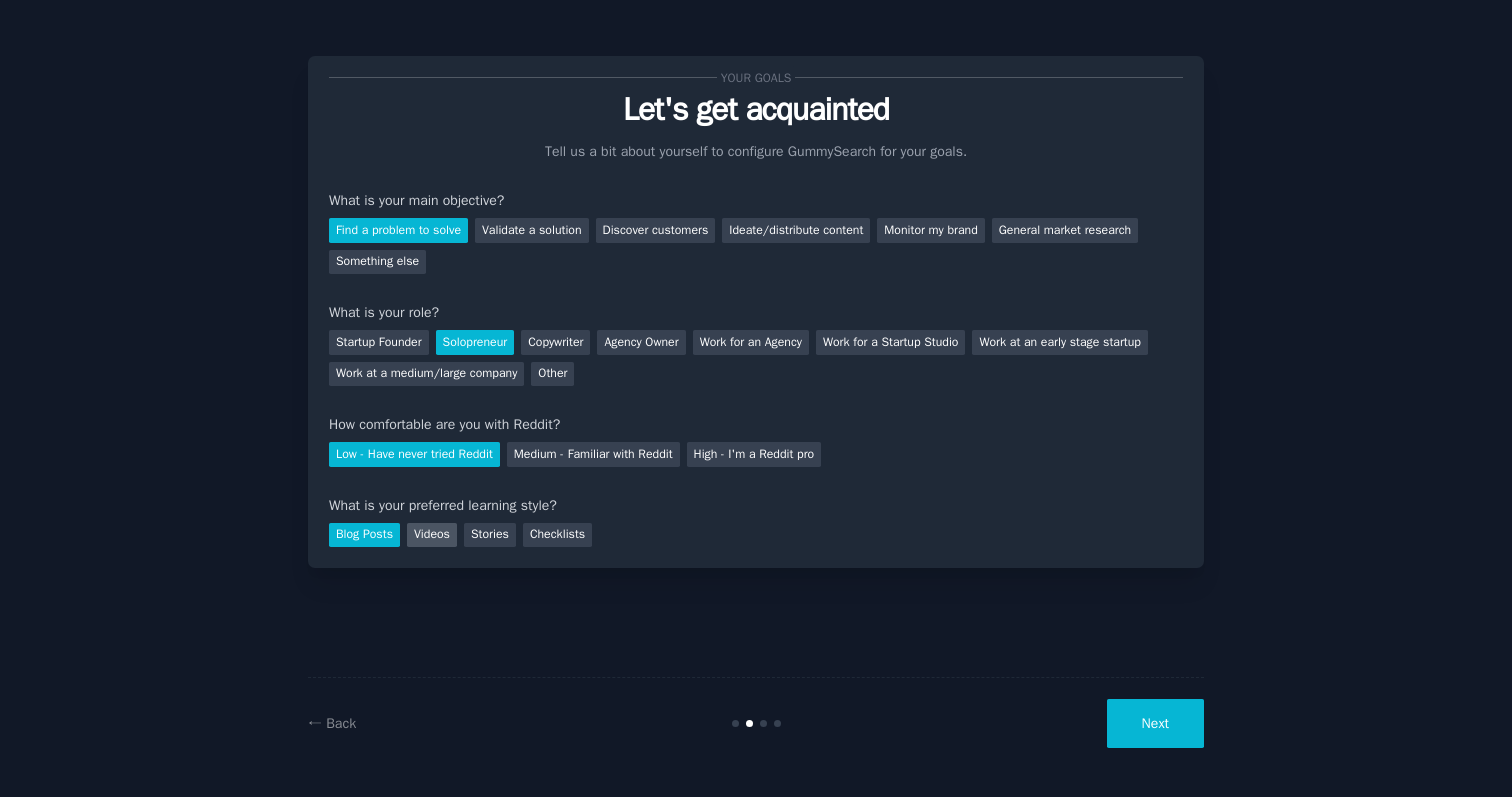 click on "Videos" at bounding box center (432, 535) 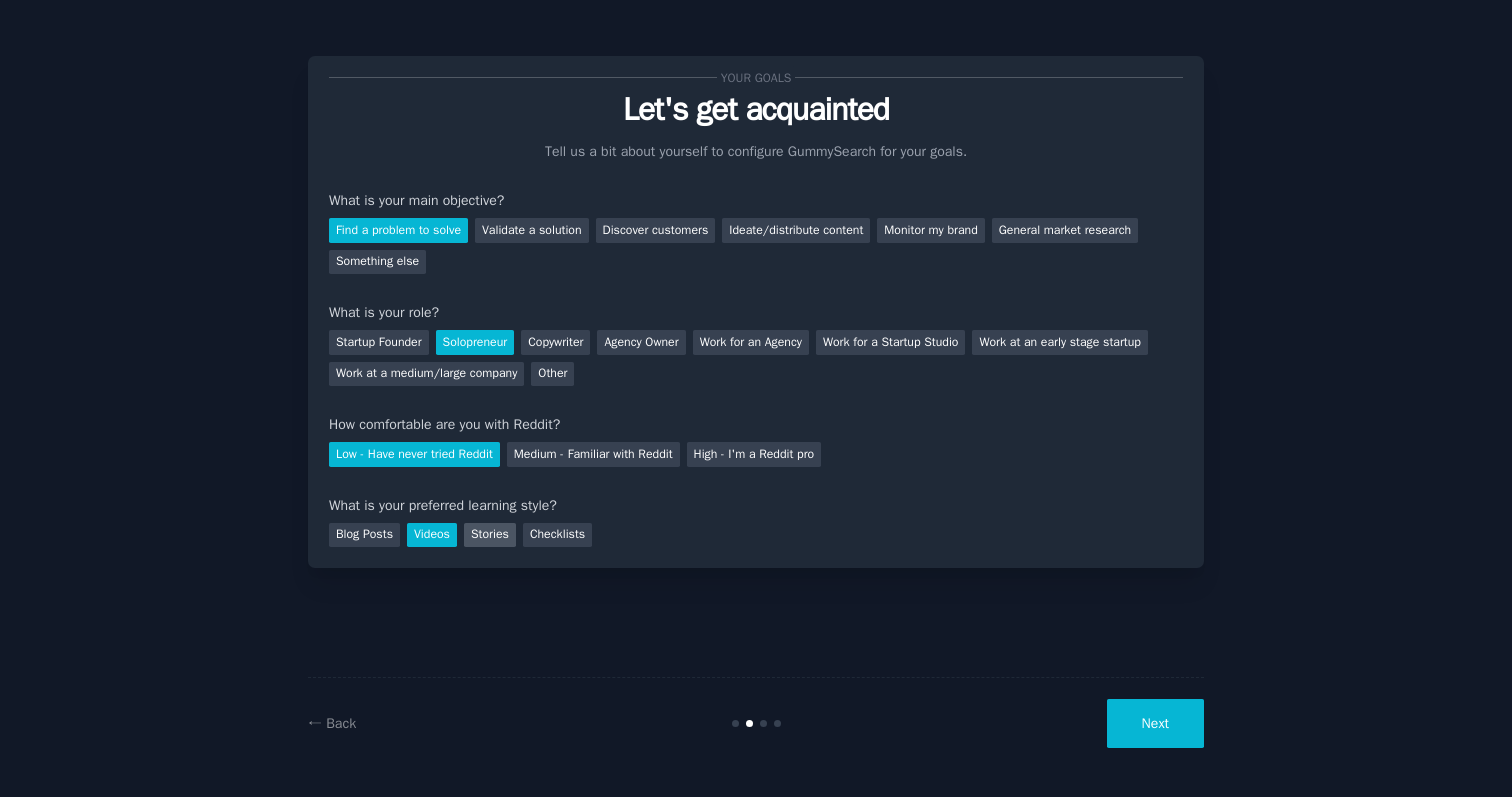 click on "Stories" at bounding box center [490, 535] 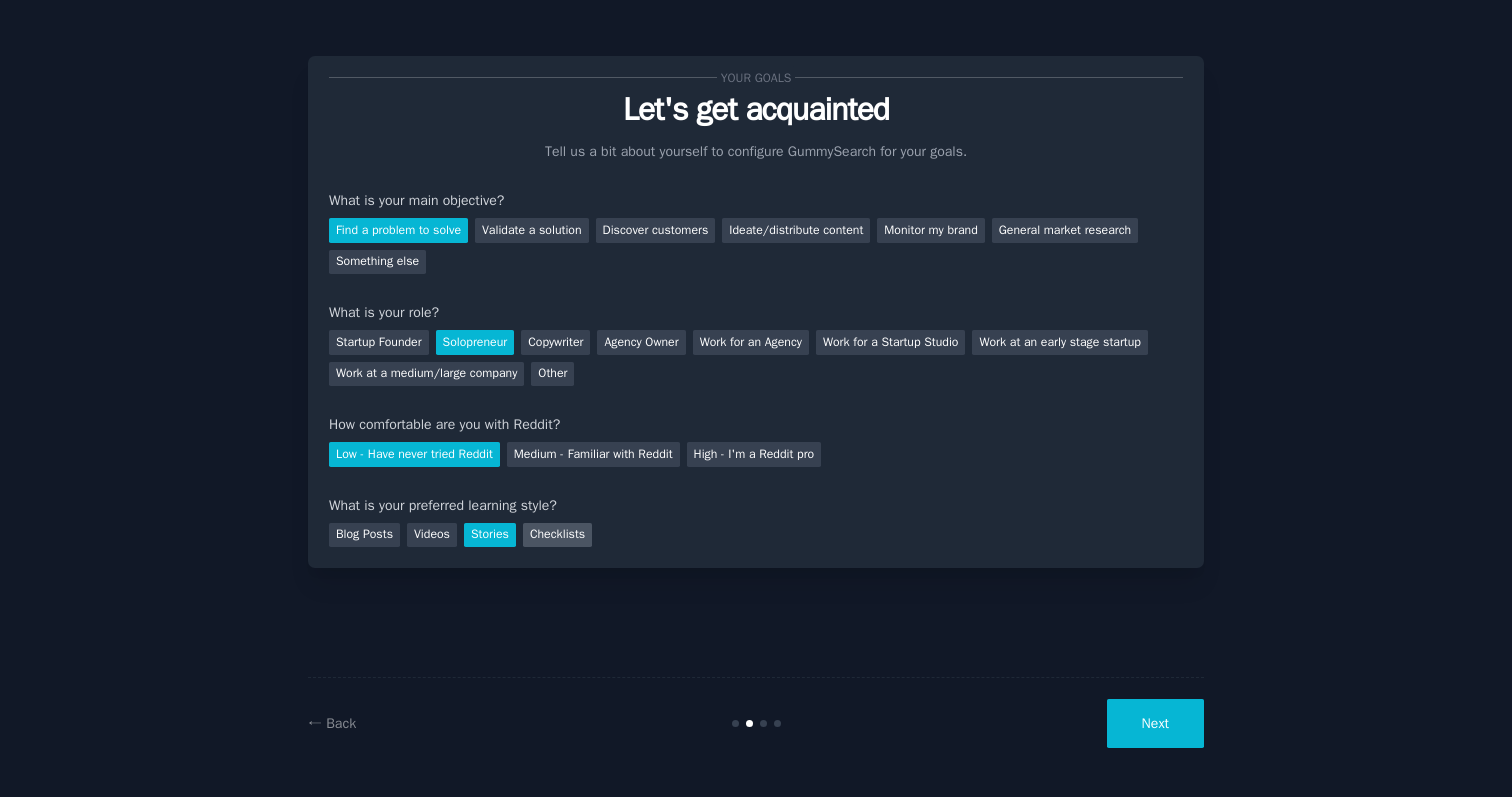 click on "Checklists" at bounding box center [557, 535] 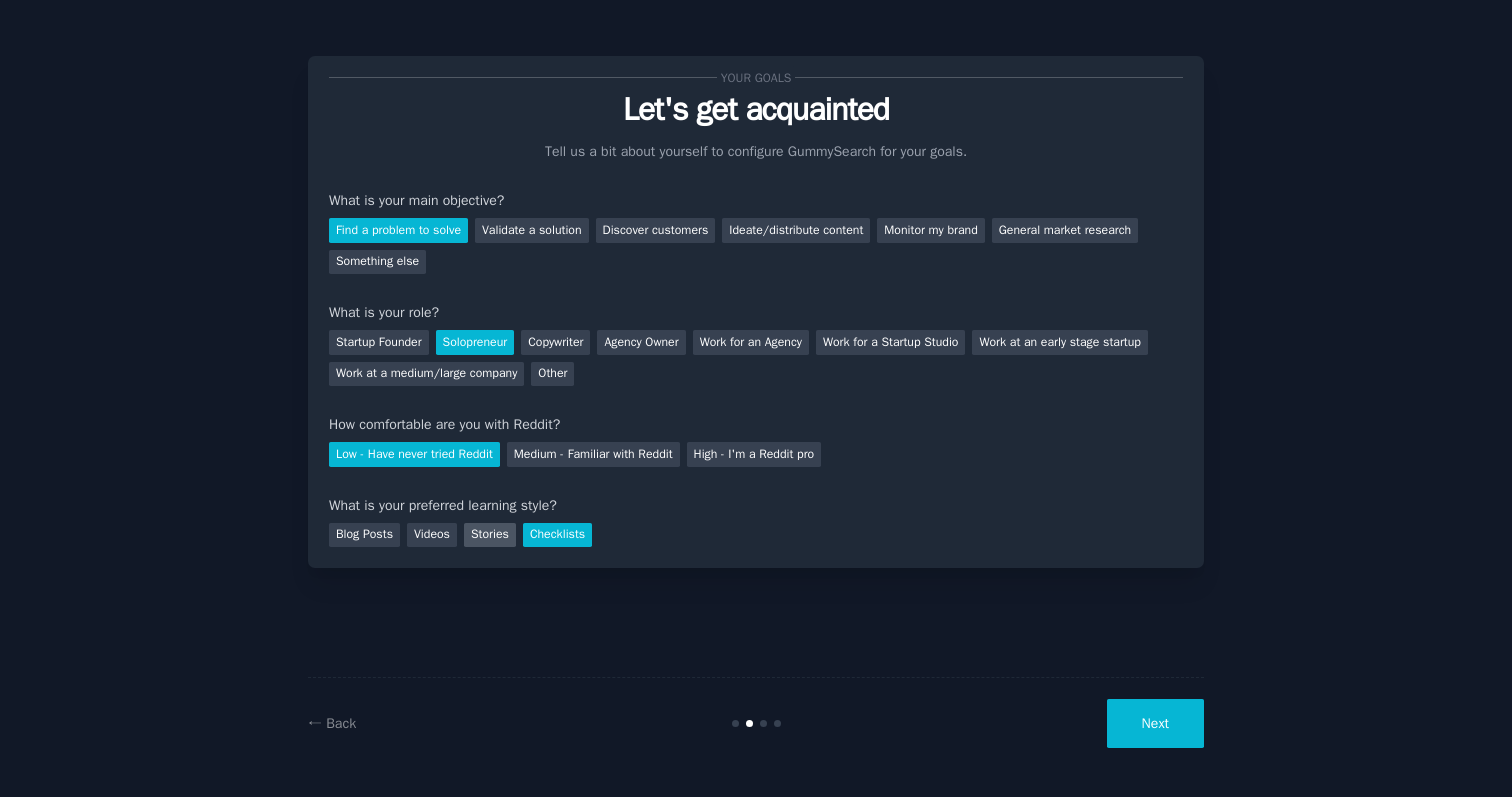 click on "Stories" at bounding box center [490, 535] 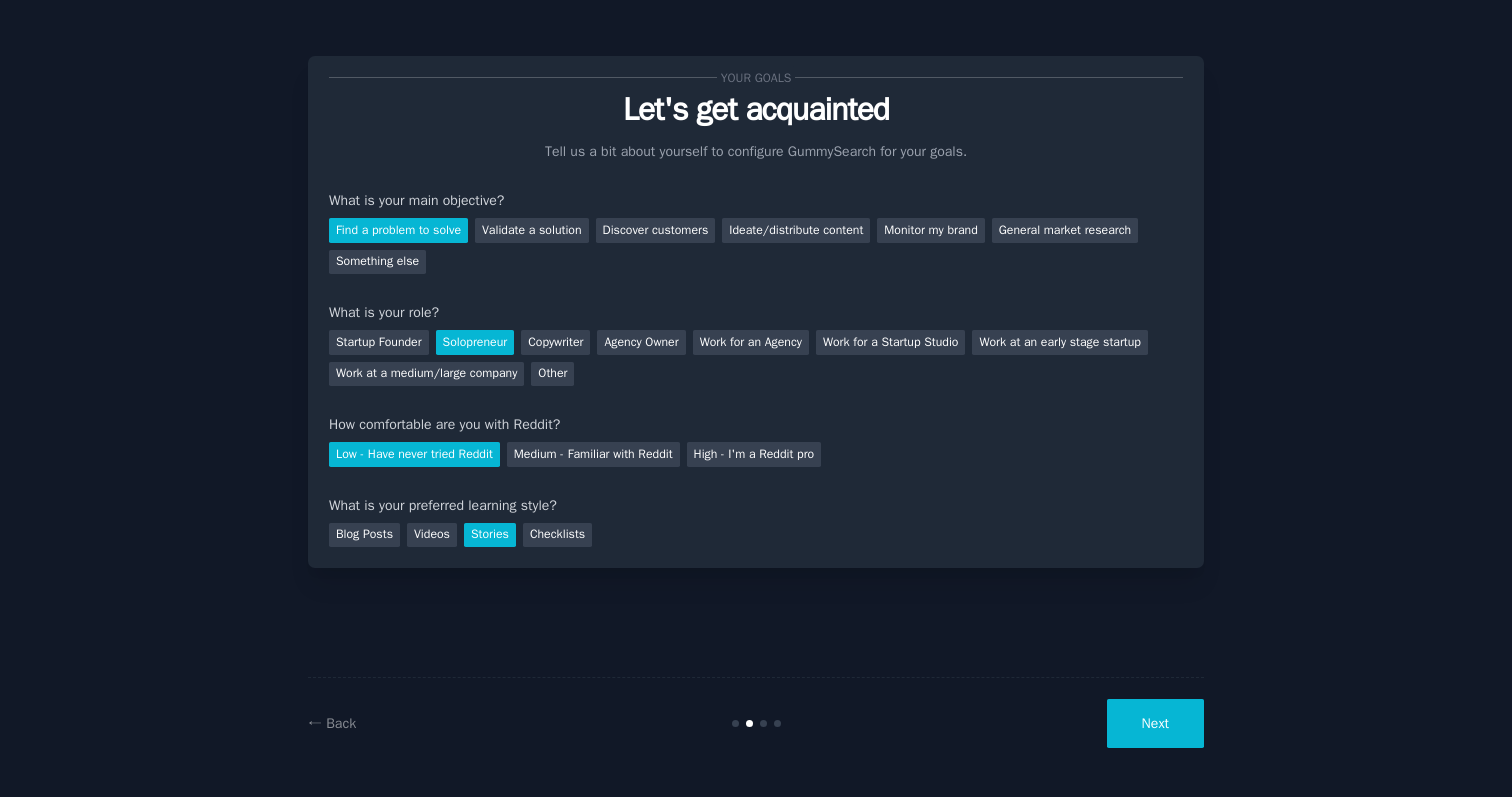 click on "Next" at bounding box center (1155, 723) 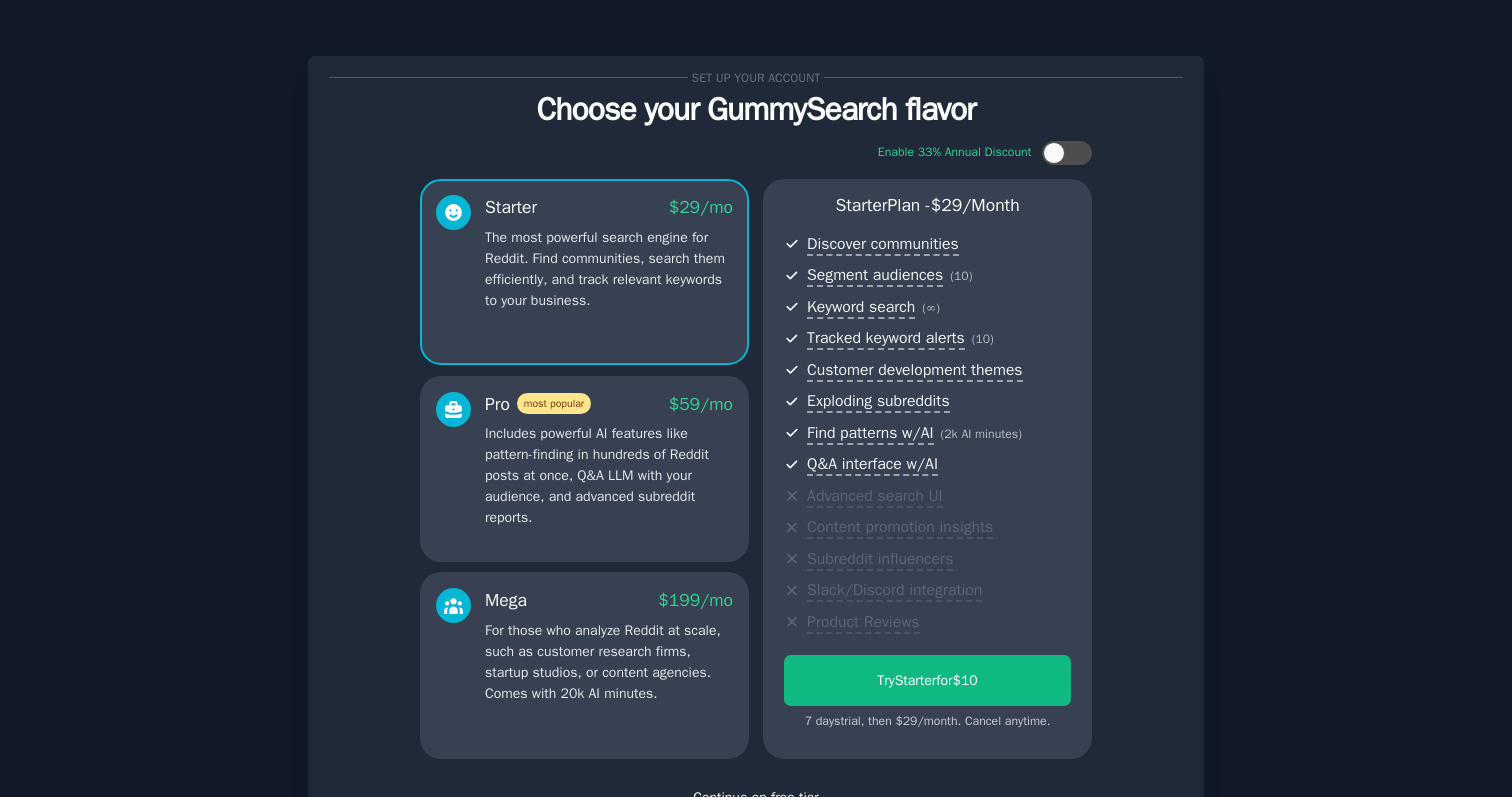 scroll, scrollTop: 151, scrollLeft: 0, axis: vertical 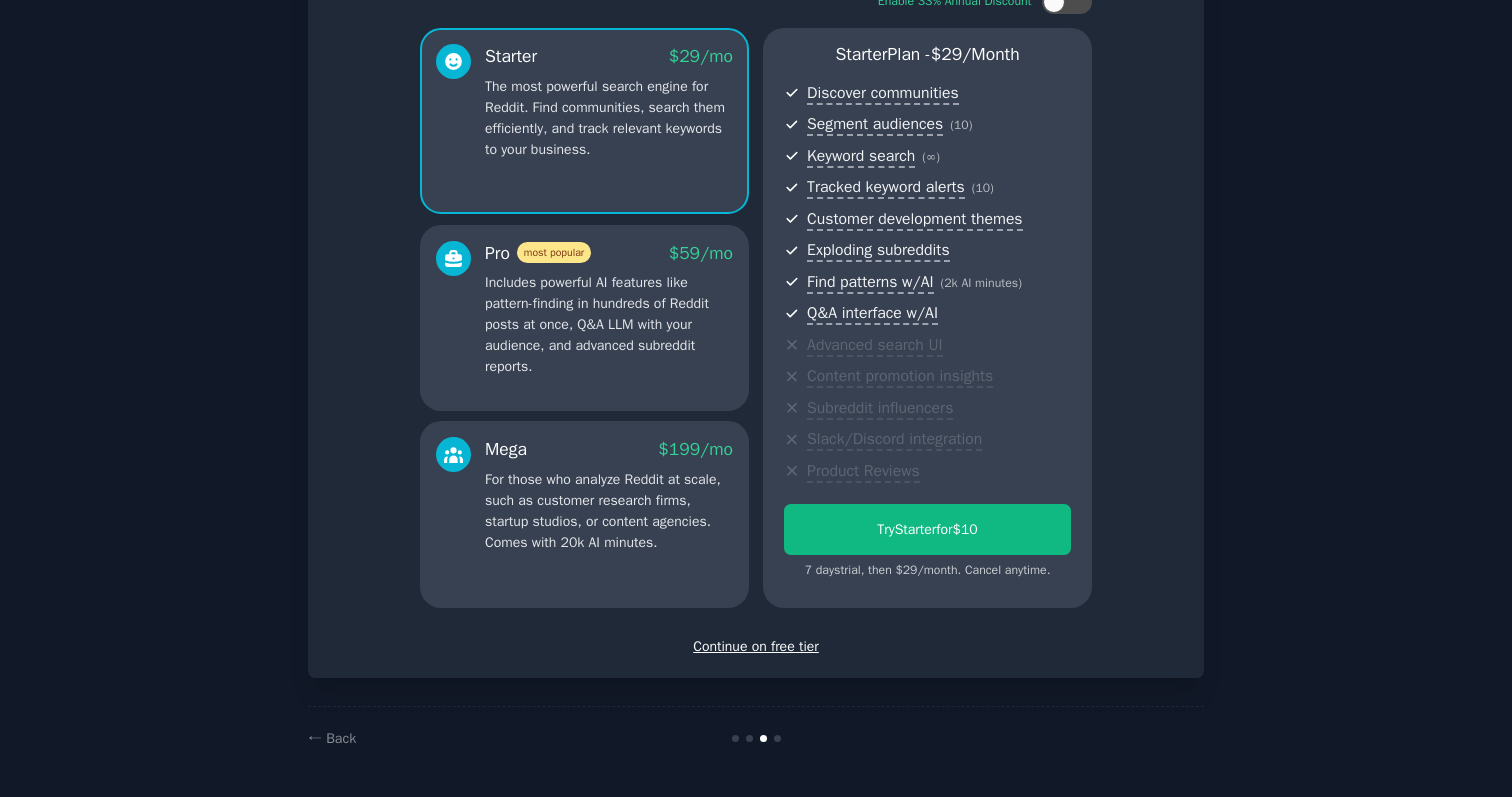 click on "Continue on free tier" at bounding box center [756, 646] 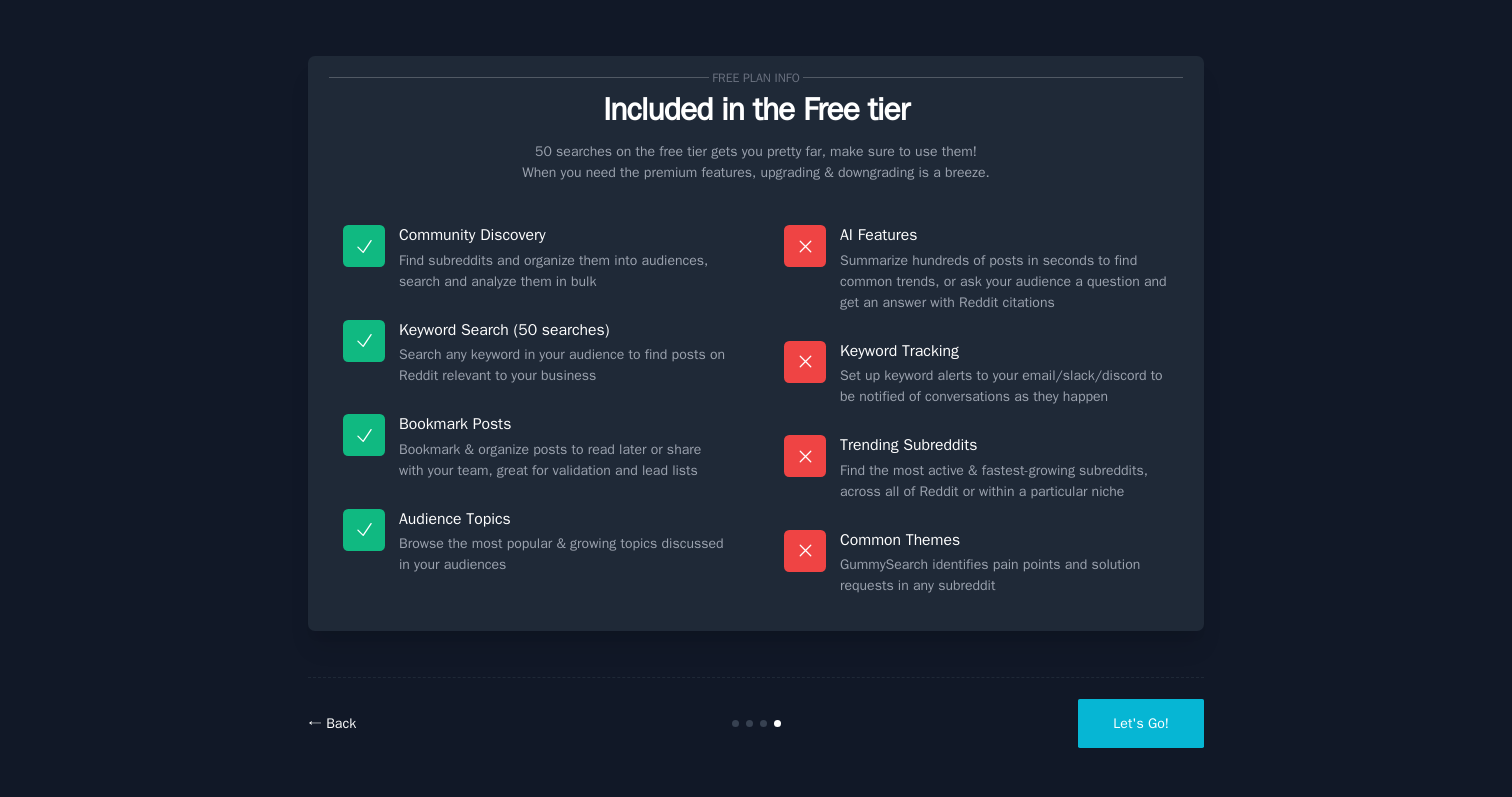 click on "← Back" at bounding box center [332, 723] 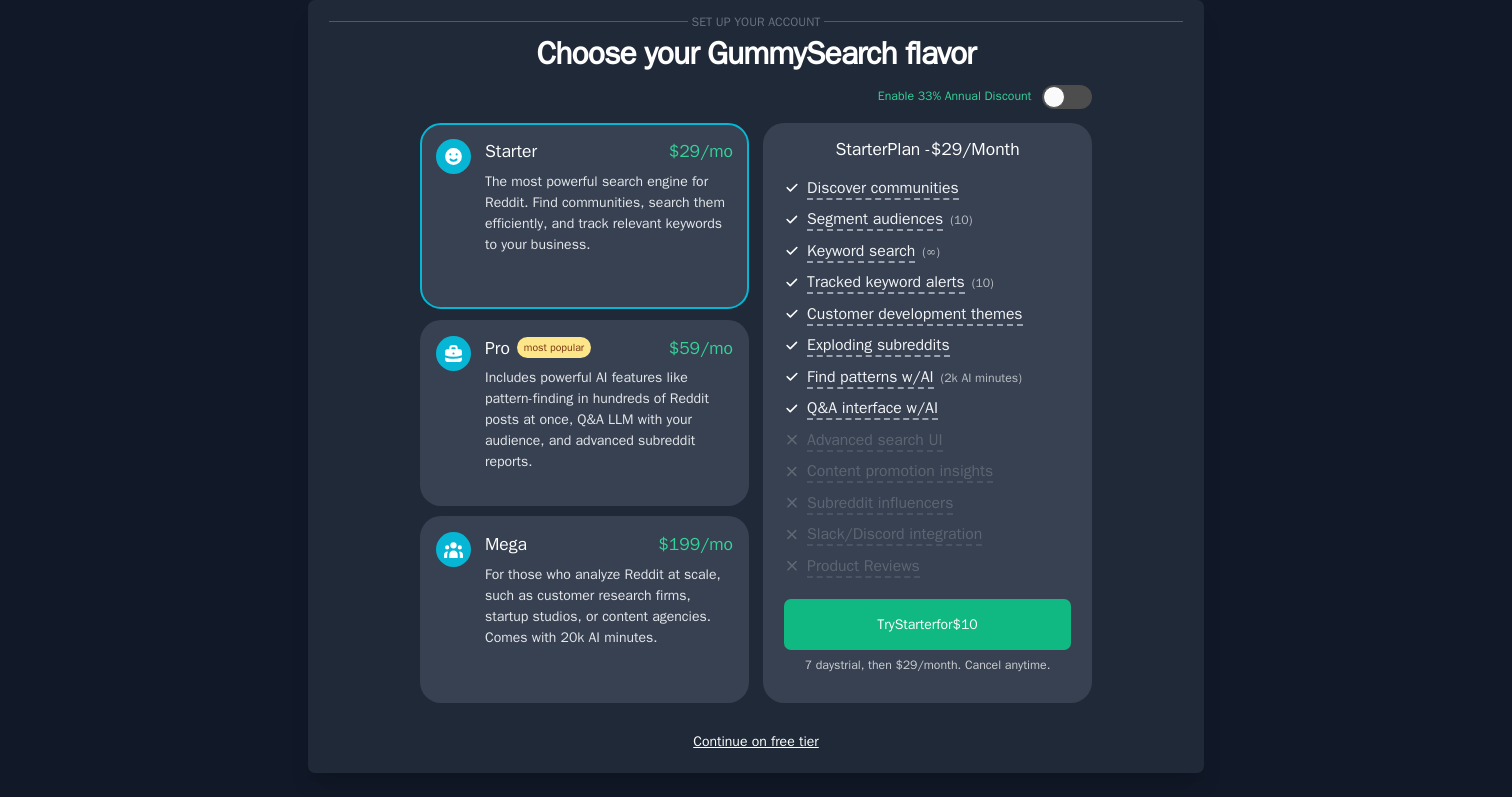 scroll, scrollTop: 66, scrollLeft: 0, axis: vertical 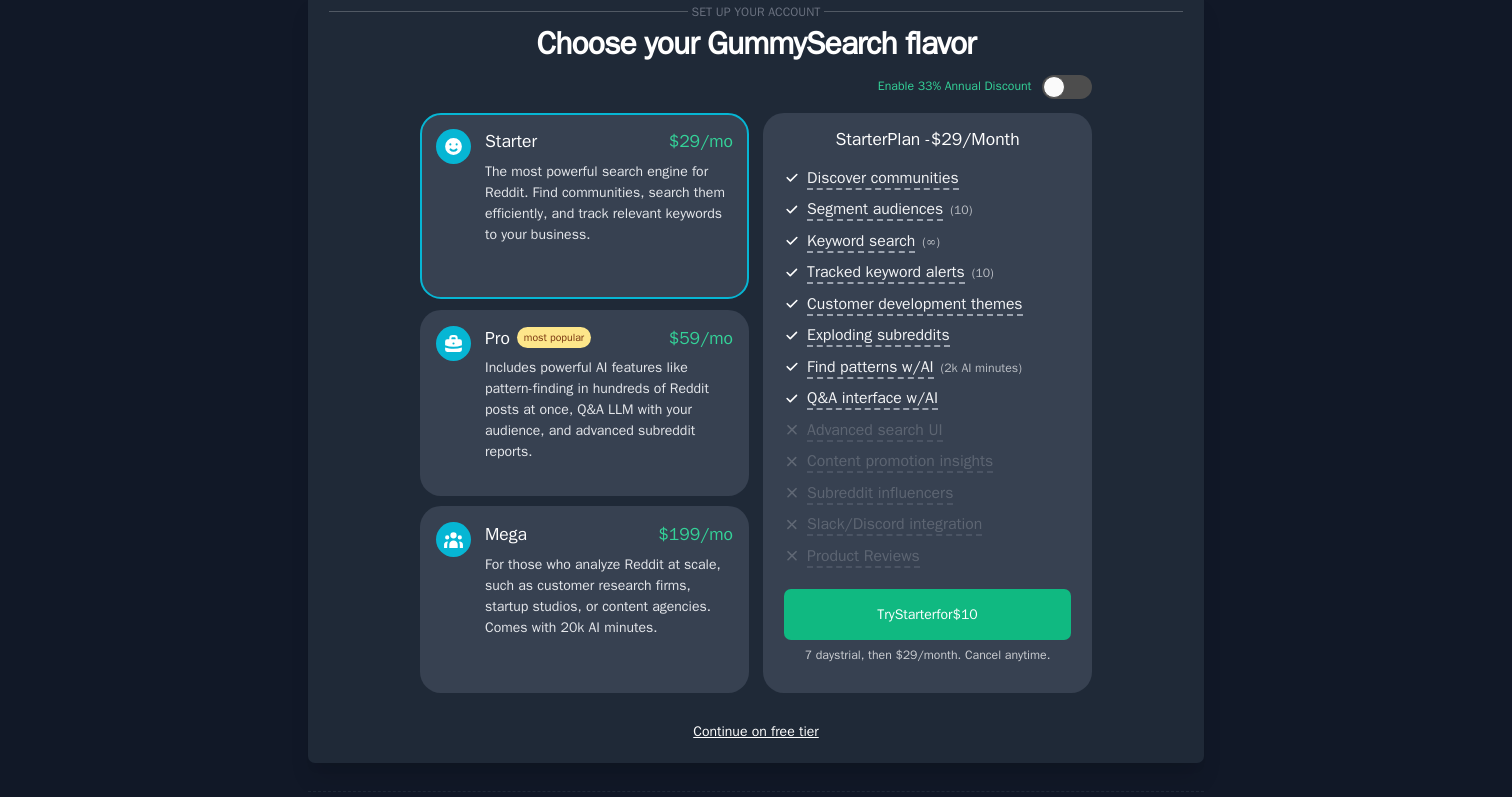 click on "Continue on free tier" at bounding box center [756, 731] 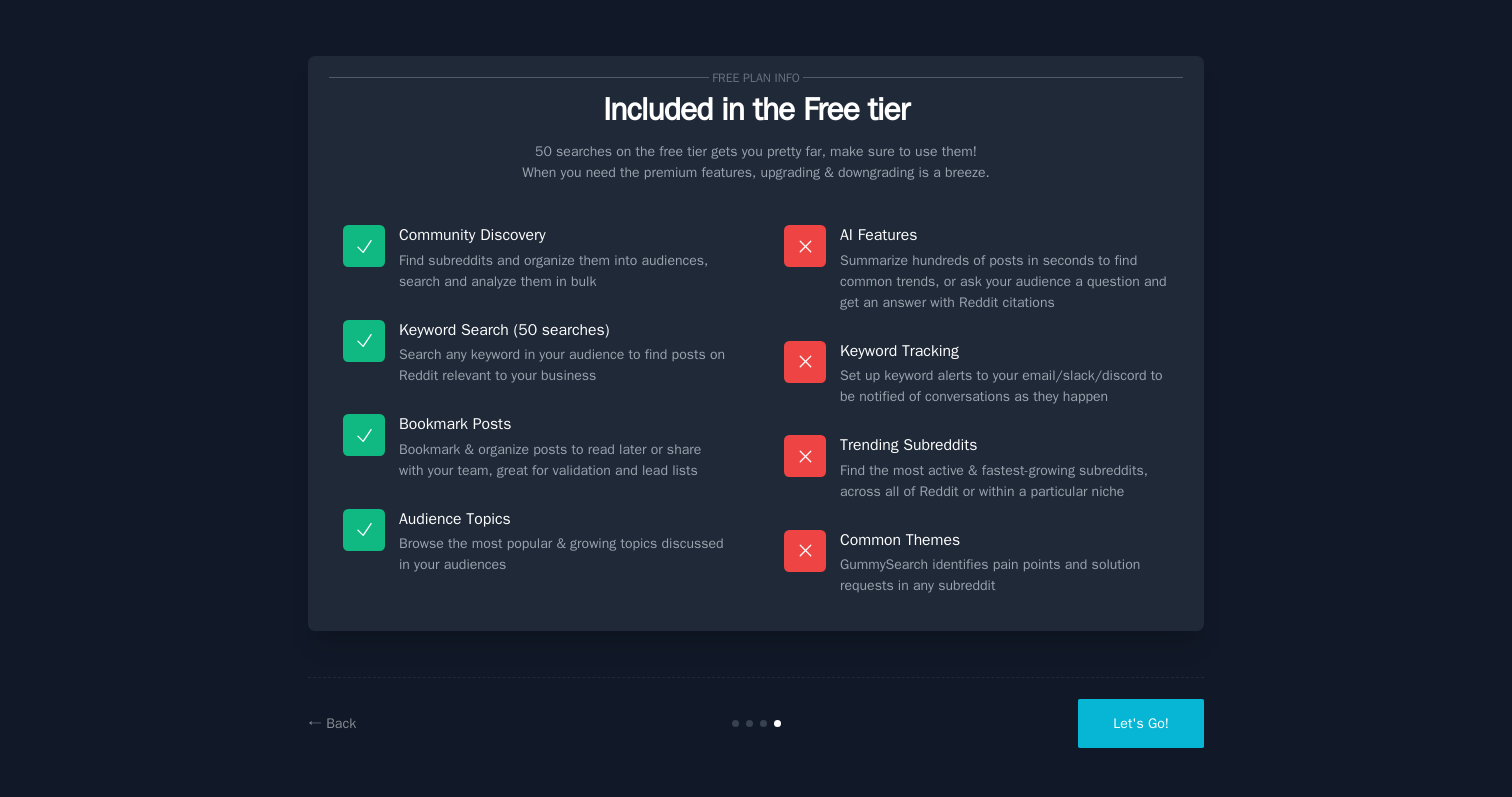scroll, scrollTop: 0, scrollLeft: 0, axis: both 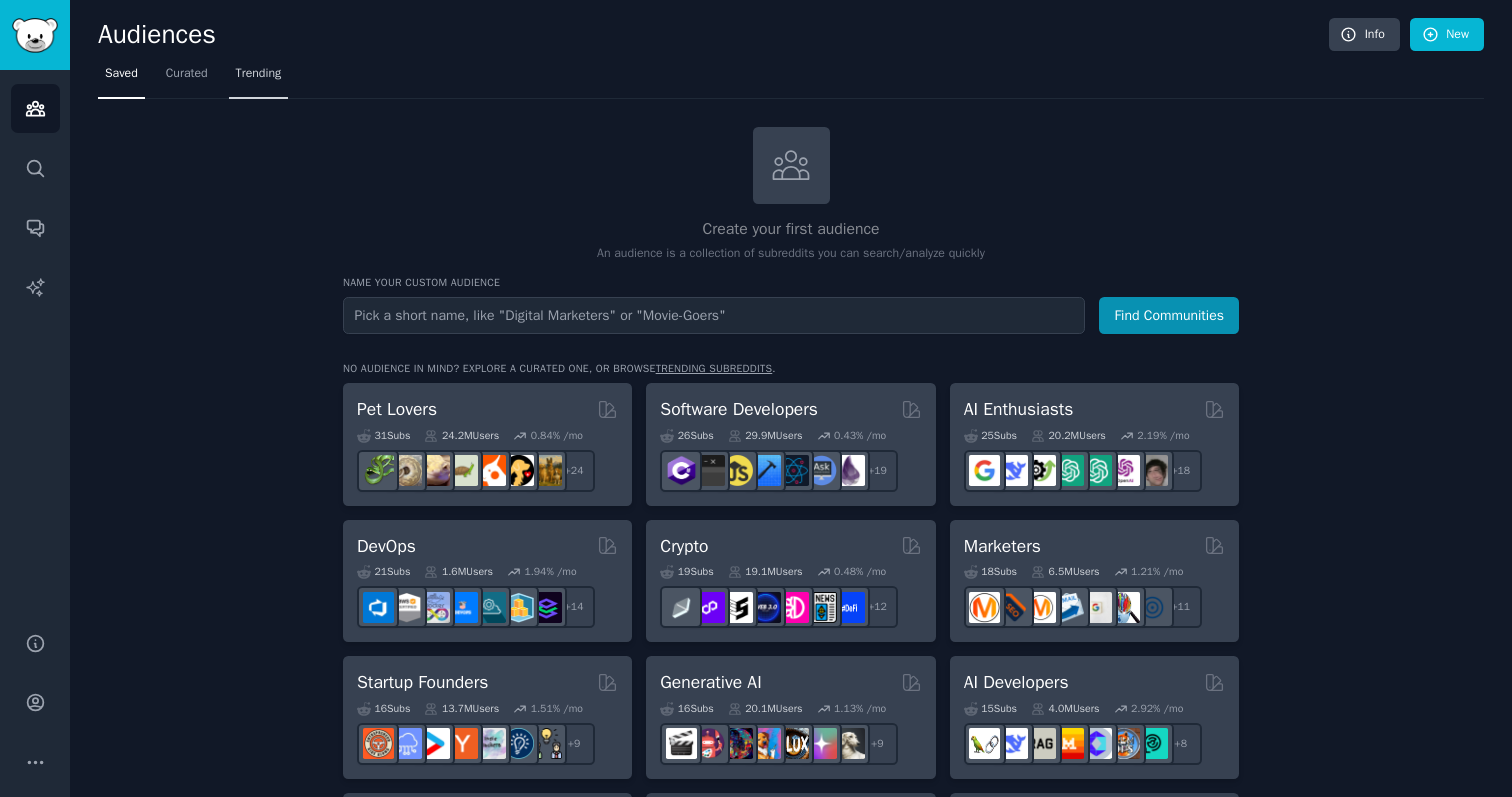 click on "Trending" at bounding box center (259, 74) 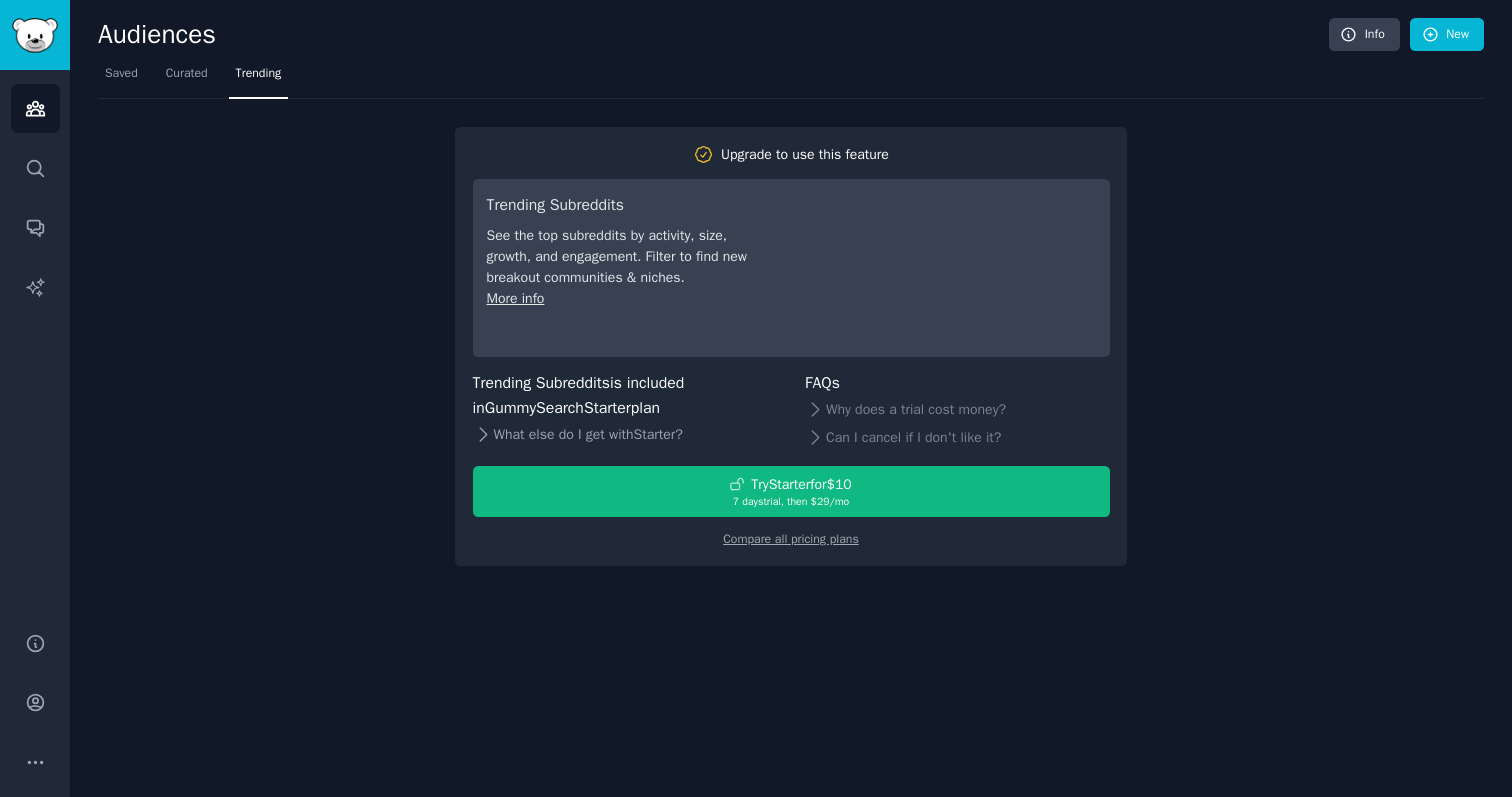 click 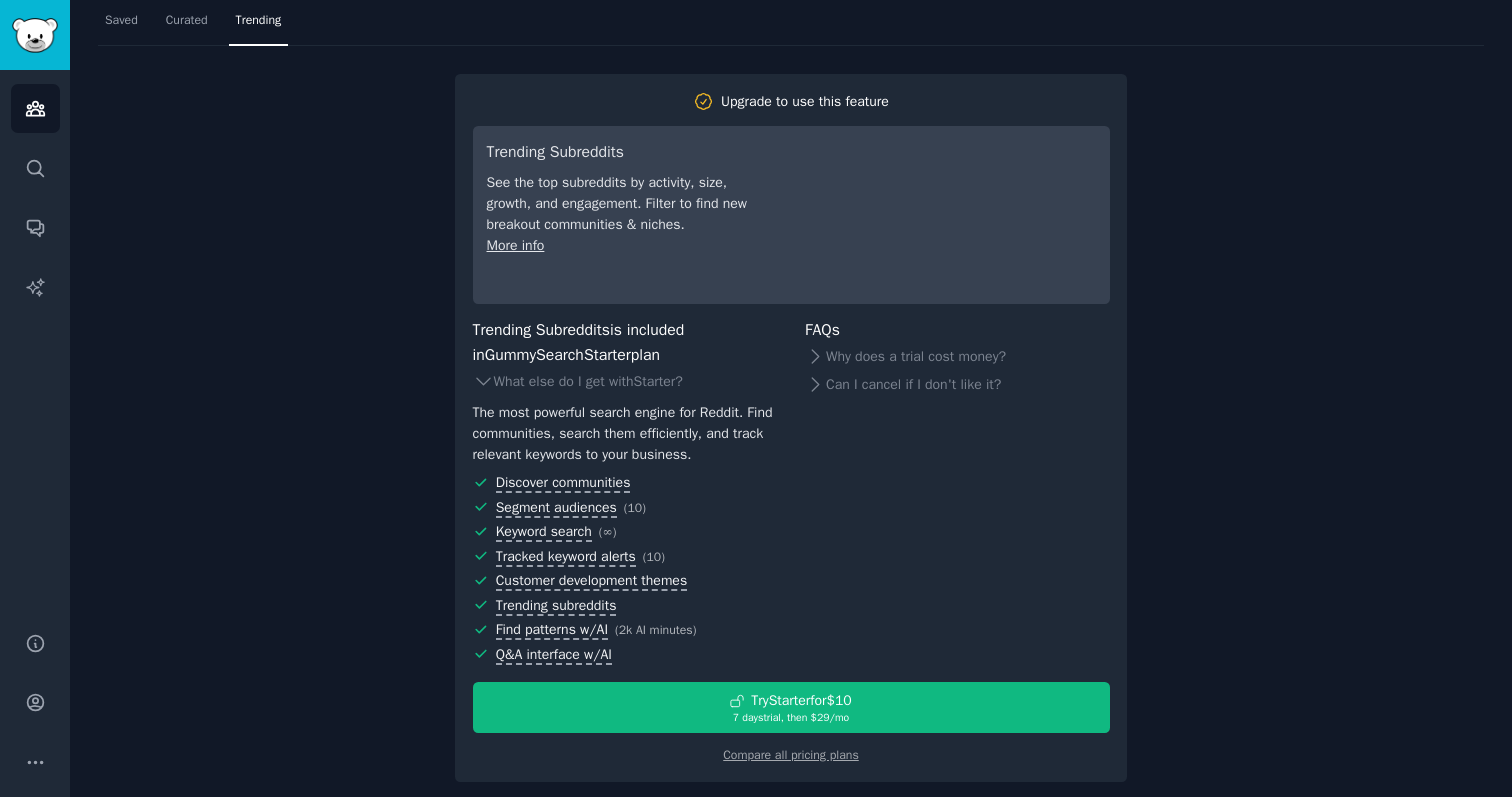 scroll, scrollTop: 66, scrollLeft: 0, axis: vertical 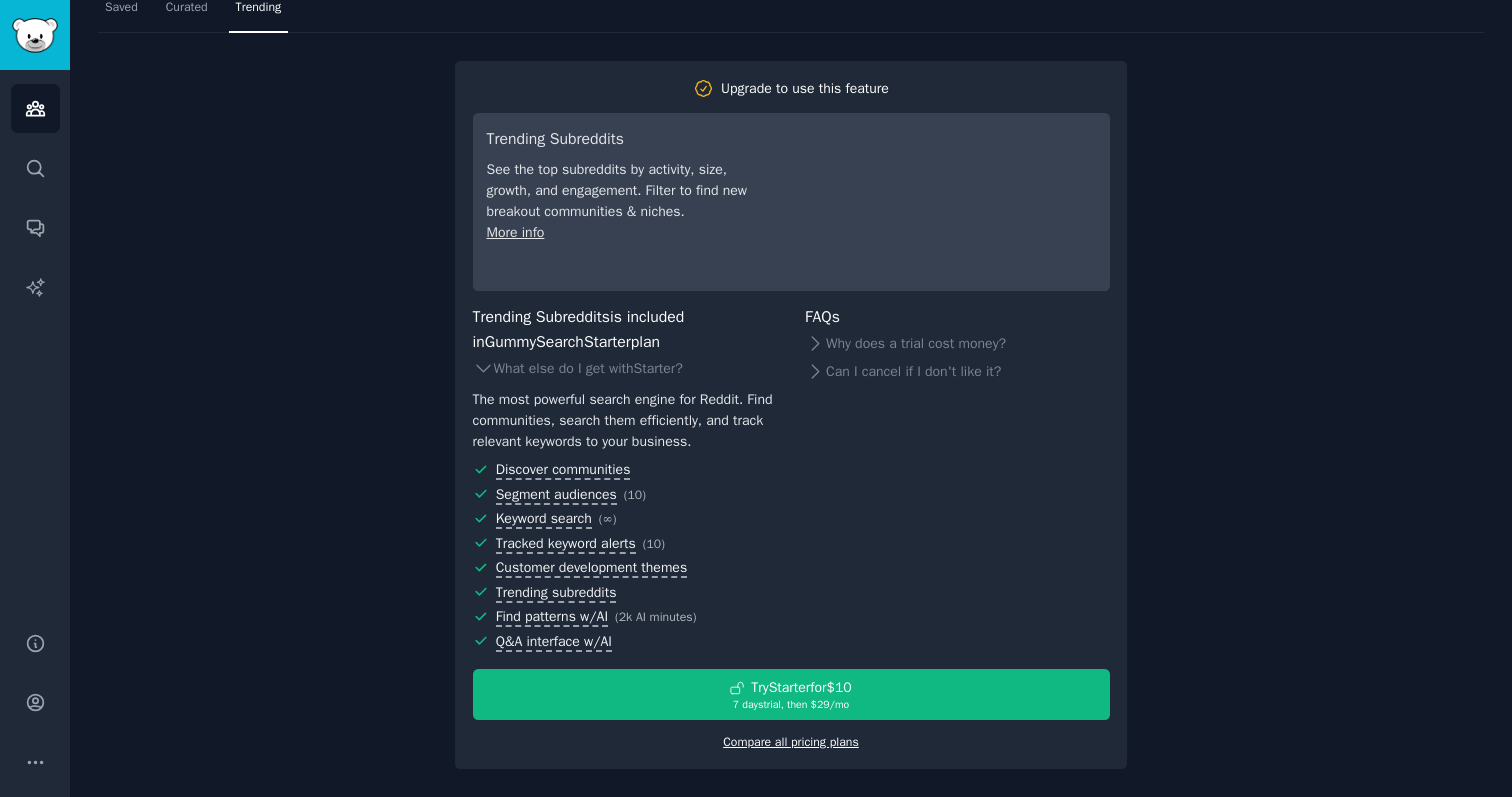 click on "Compare all pricing plans" at bounding box center (791, 742) 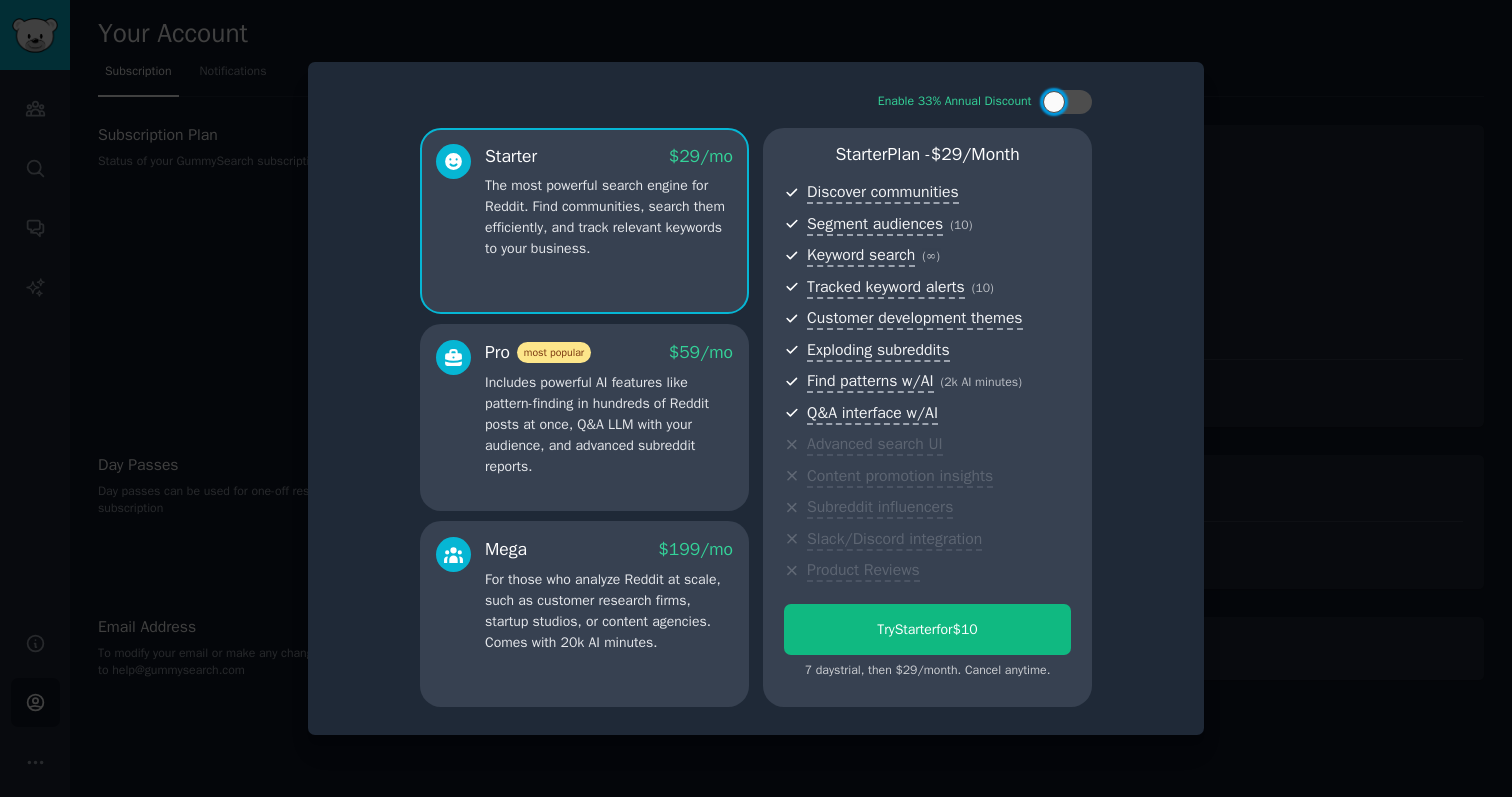 click on "For those who analyze Reddit at scale, such as customer research firms, startup studios, or content agencies. Comes with 20k AI minutes." at bounding box center [609, 611] 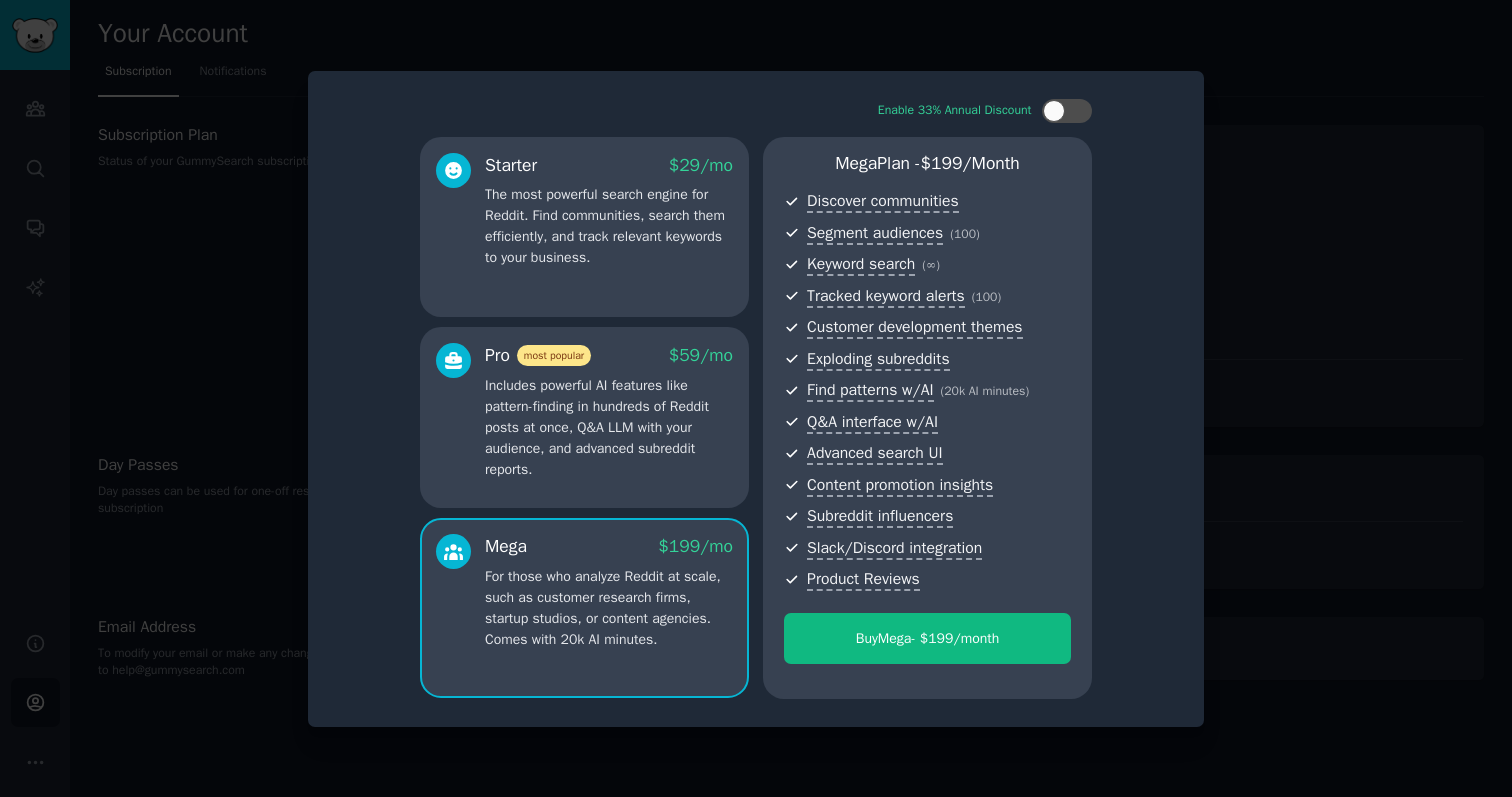click on "Includes powerful AI features like pattern-finding in hundreds of Reddit posts at once, Q&A LLM with your audience, and advanced subreddit reports." at bounding box center [609, 427] 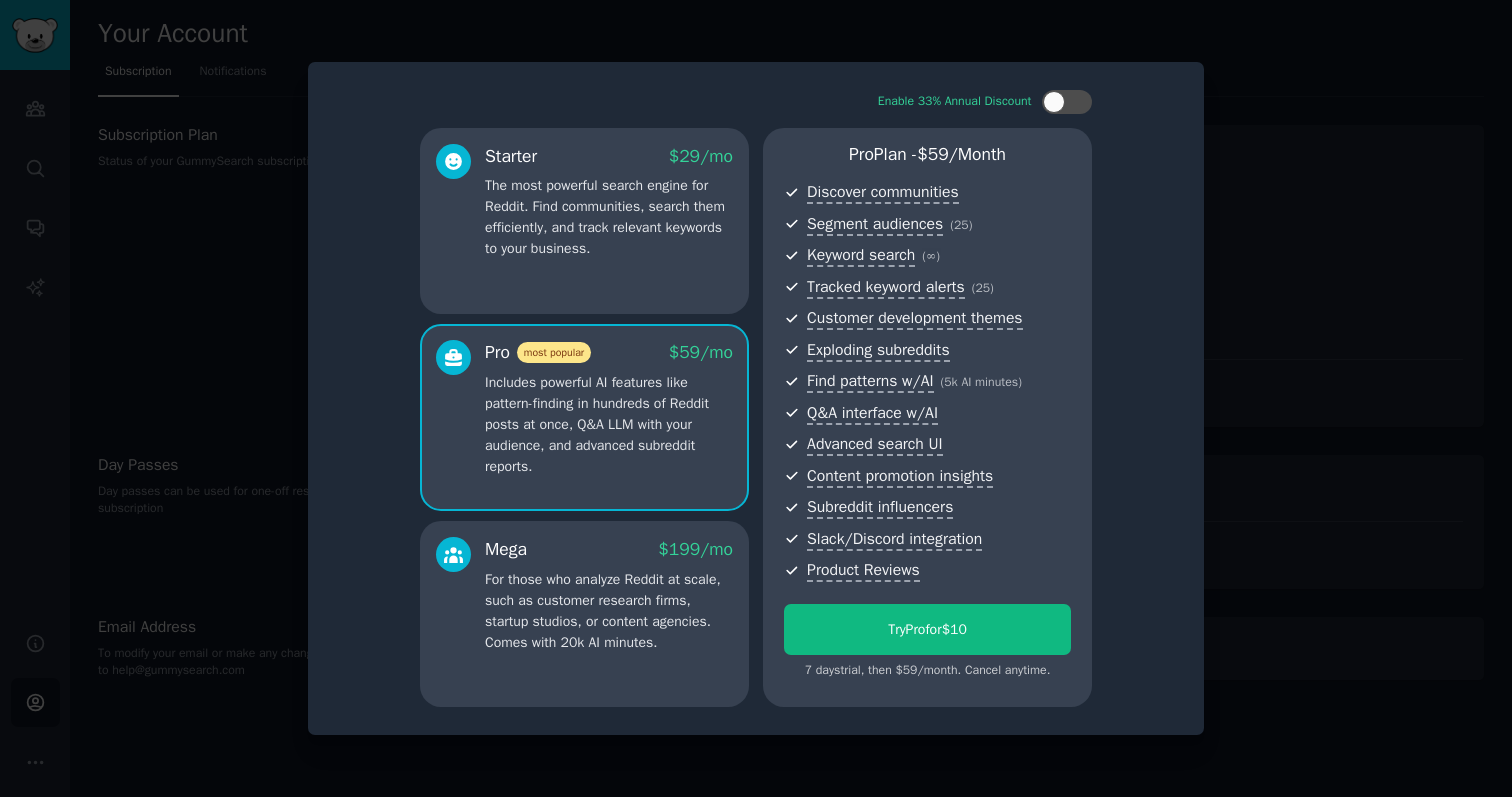 click on "The most powerful search engine for Reddit. Find communities, search them efficiently, and track relevant keywords to your business." at bounding box center [609, 217] 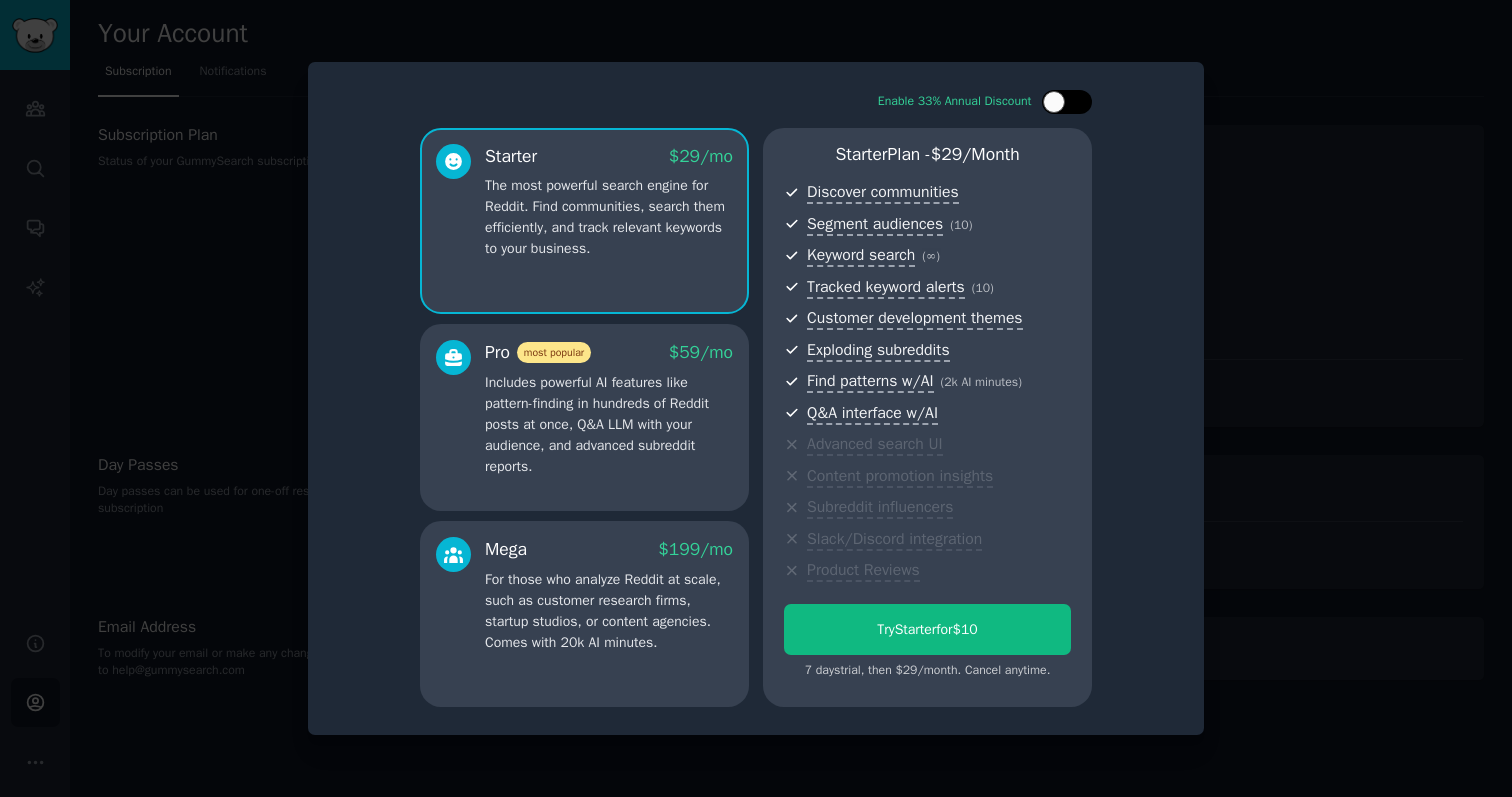 click at bounding box center (1054, 102) 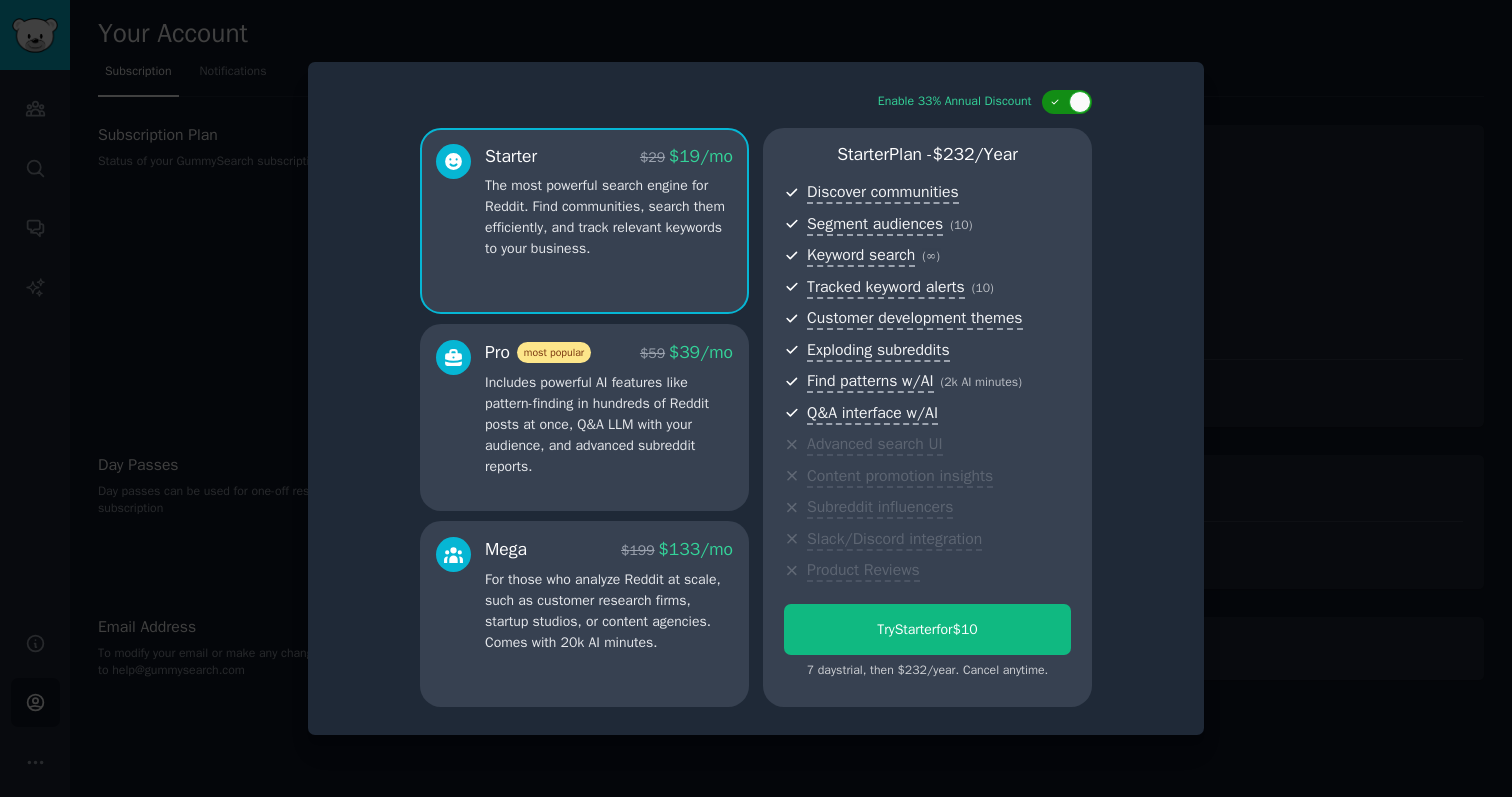 click 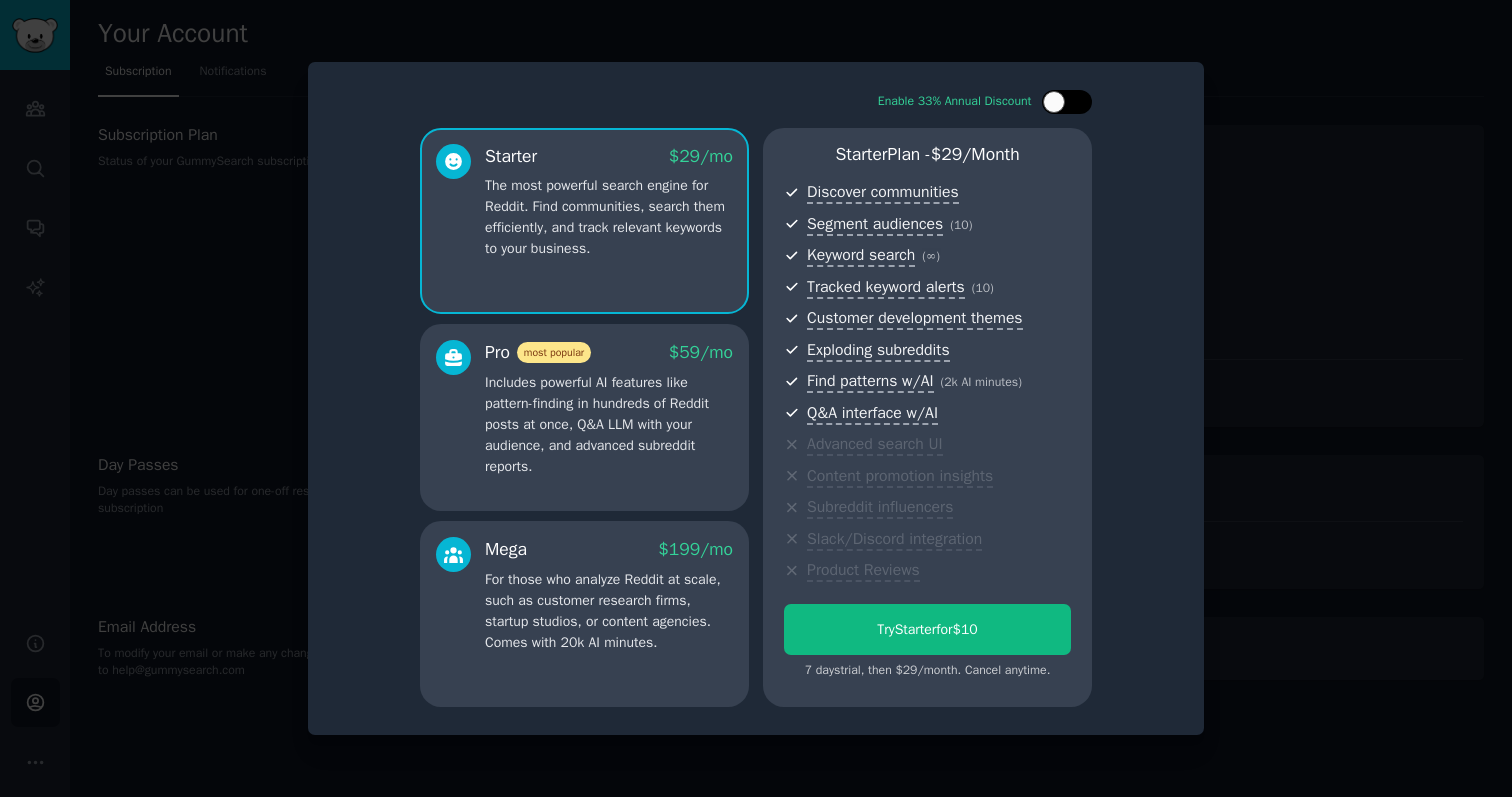 click at bounding box center [1054, 102] 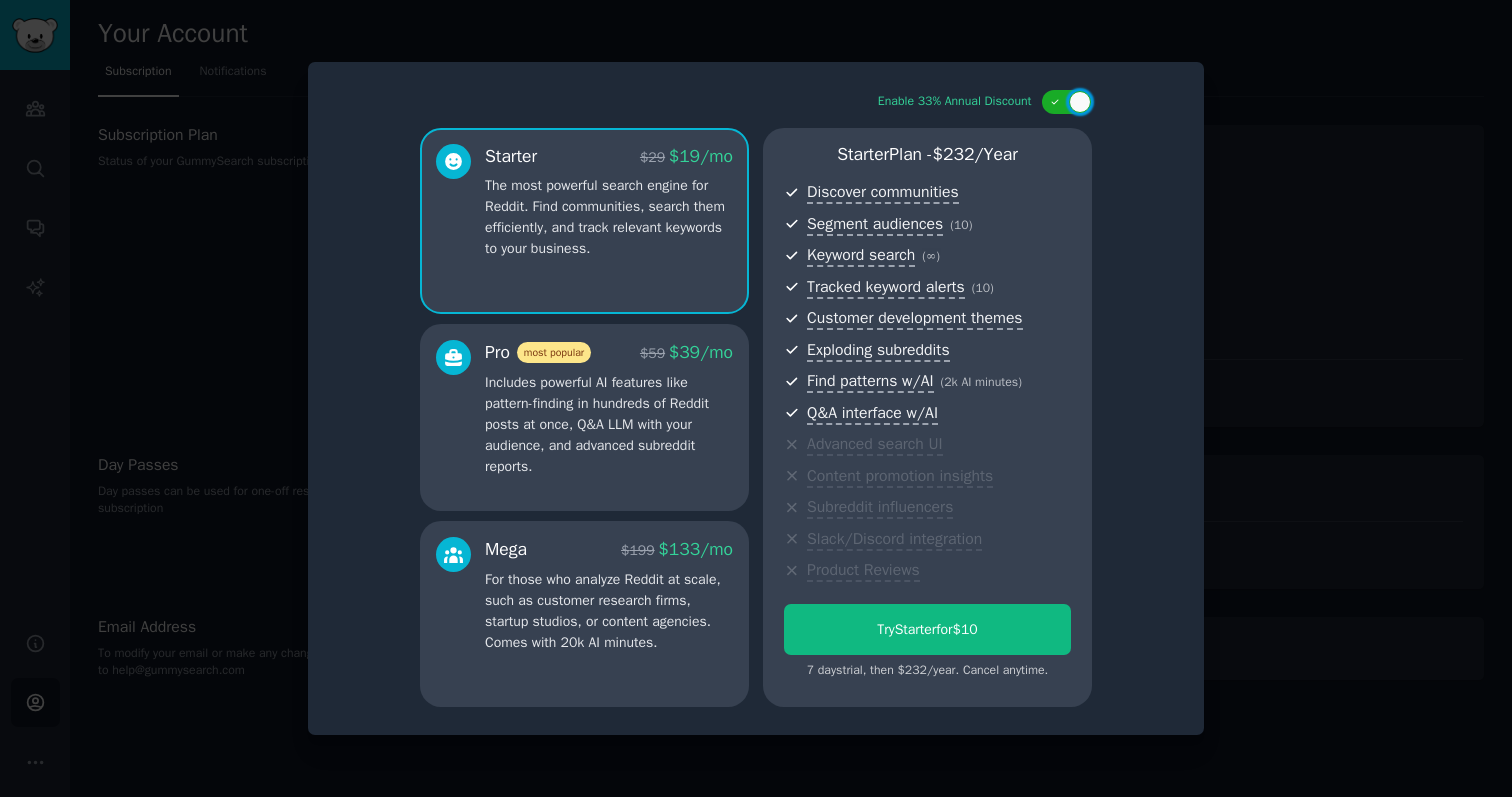click on "Includes powerful AI features like pattern-finding in hundreds of Reddit posts at once, Q&A LLM with your audience, and advanced subreddit reports." at bounding box center (609, 424) 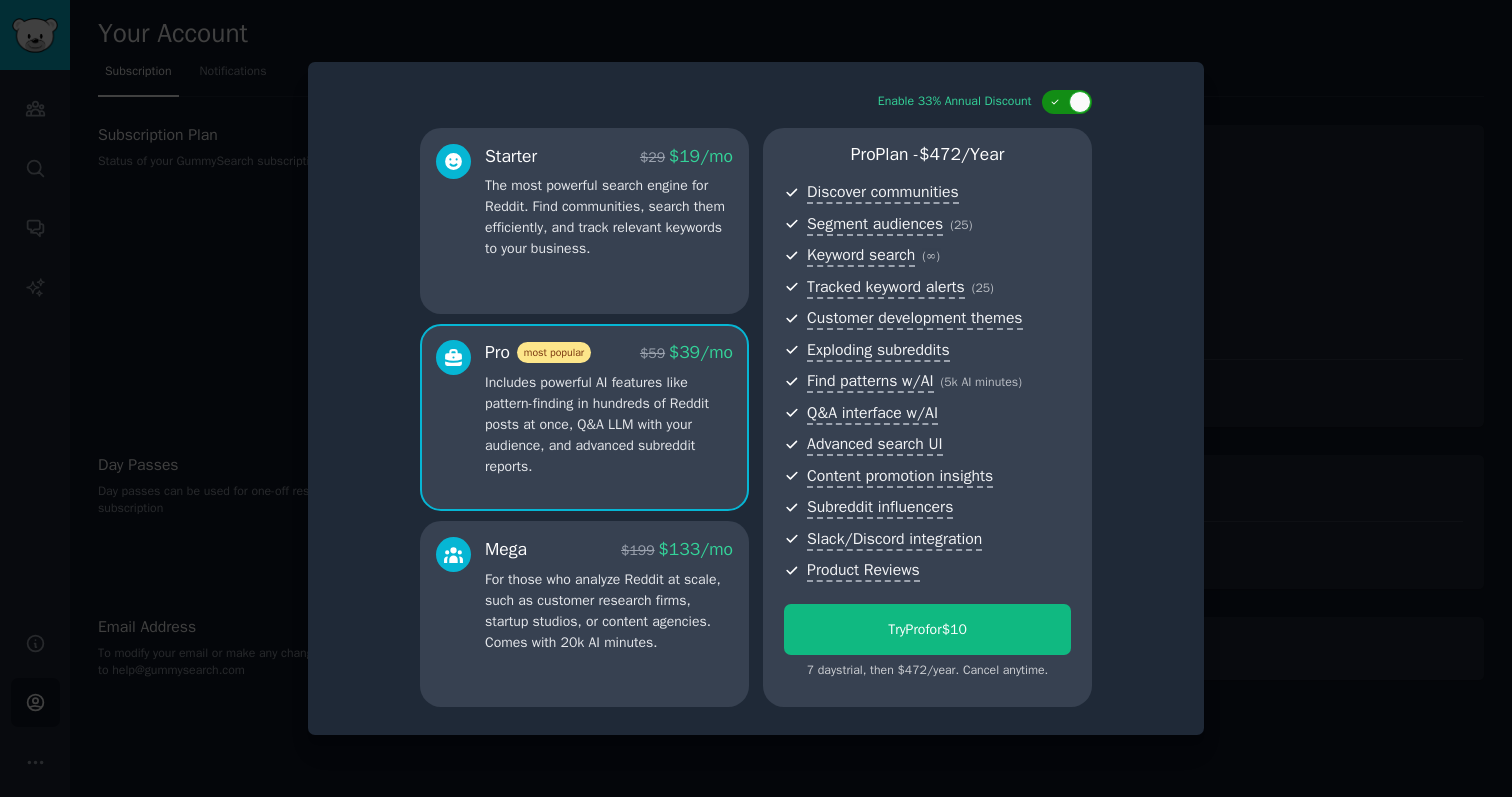 click at bounding box center [1067, 102] 